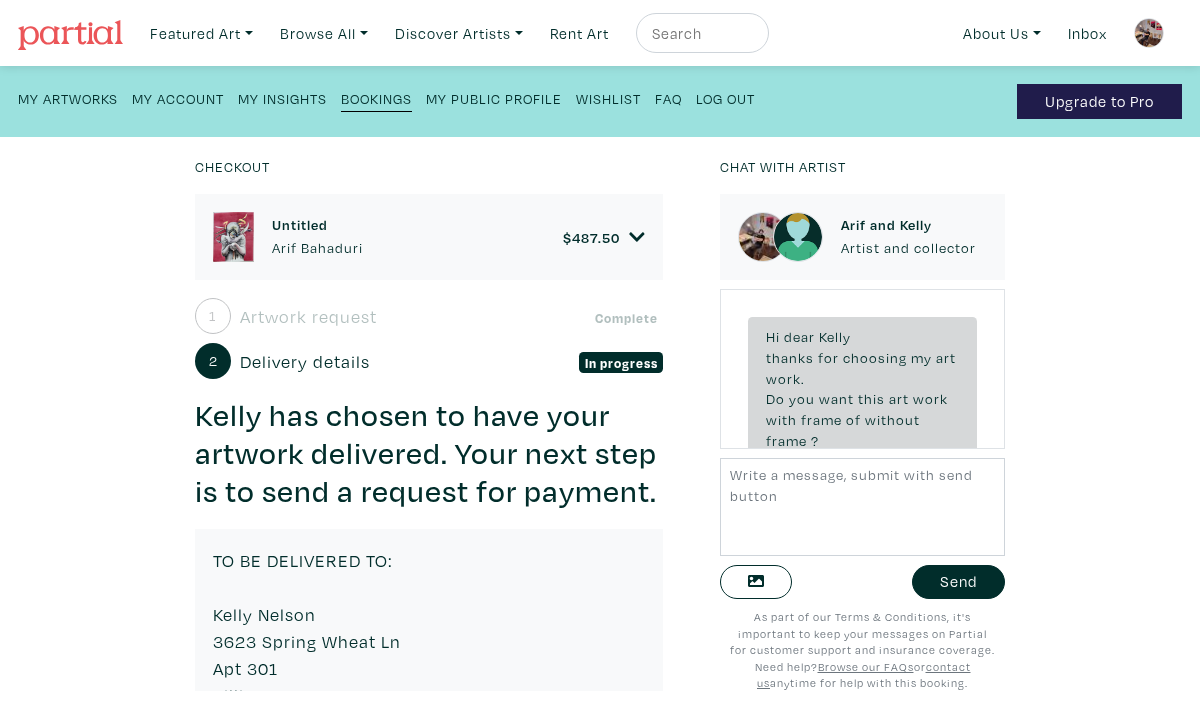 scroll, scrollTop: 0, scrollLeft: 0, axis: both 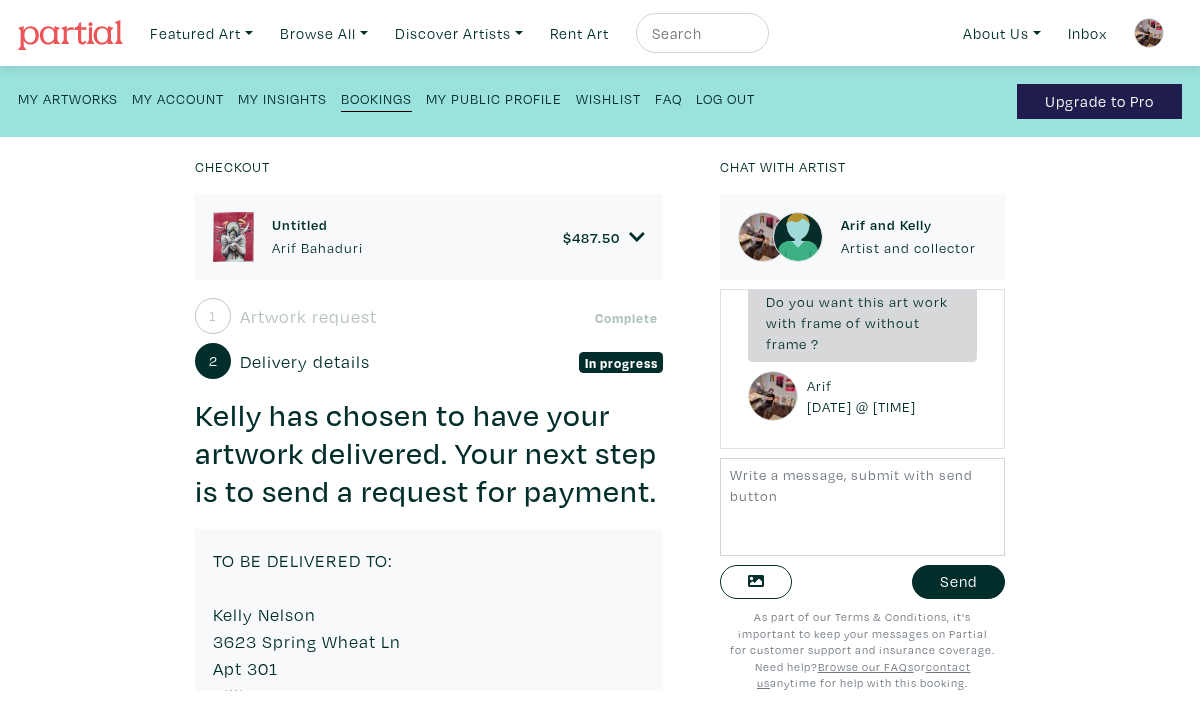 click on "Checkout
Untitled
Arif Bahaduri
$ 487.50
• Painting
• Watercolour,Rutring pen and Gold leaf on paper
• 17" x 21"
Kelly Nelson
Member since 2025
Billings,
MT
Purchase
$750.00 $ 1" at bounding box center [600, 427] 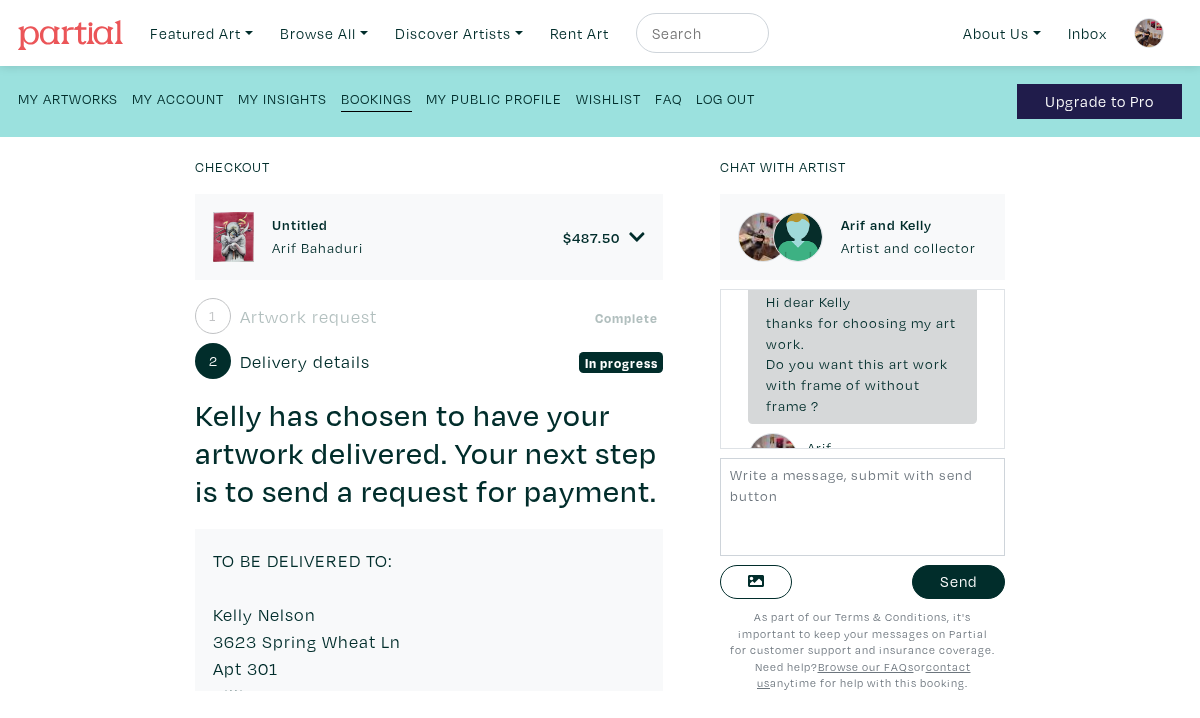 scroll, scrollTop: 40, scrollLeft: 0, axis: vertical 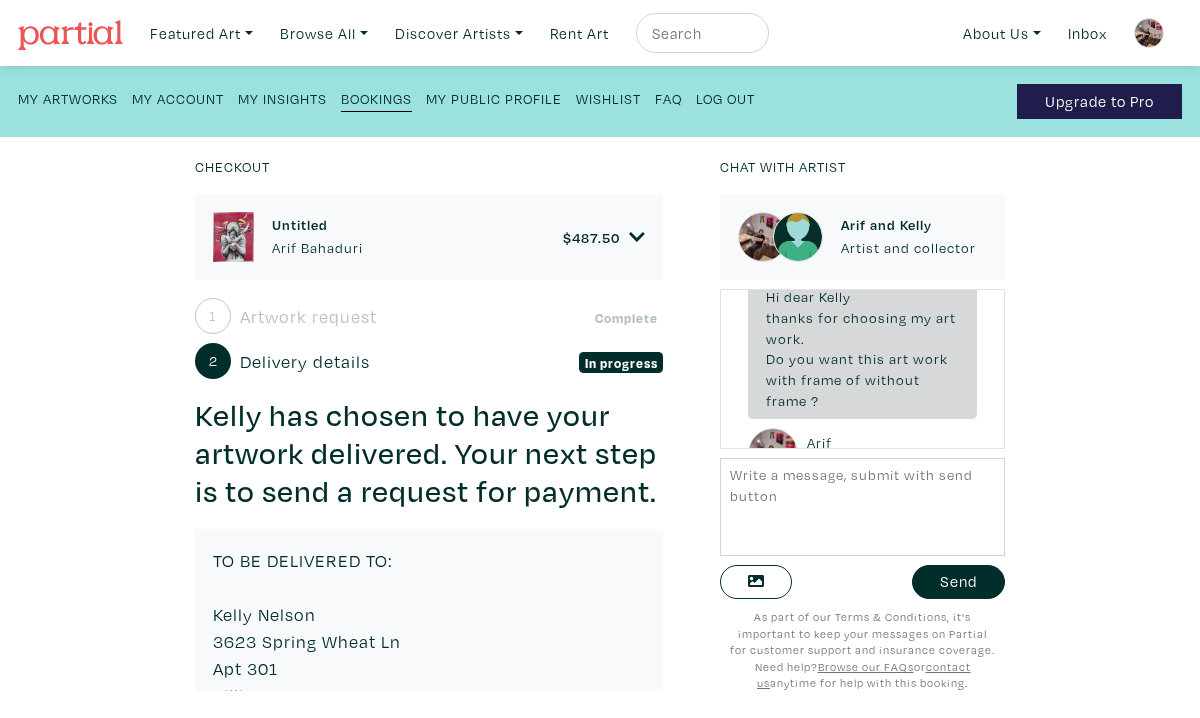 click on "Untitled
Arif Bahaduri
$ 487.50
• Painting
• Watercolour,Rutring pen and Gold leaf on paper
• 17" x 21"
Kelly Nelson
Member since 2025
Billings,
MT
Purchase
$750.00 $ 1" at bounding box center [442, 442] 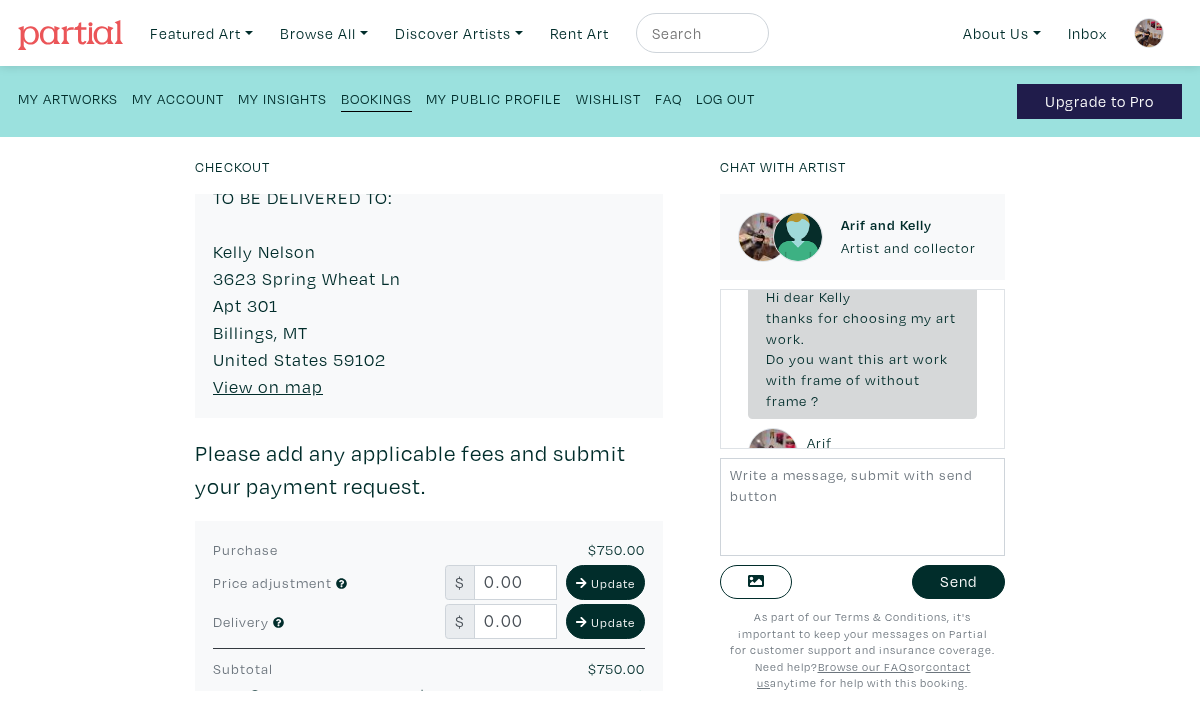 scroll, scrollTop: 400, scrollLeft: 0, axis: vertical 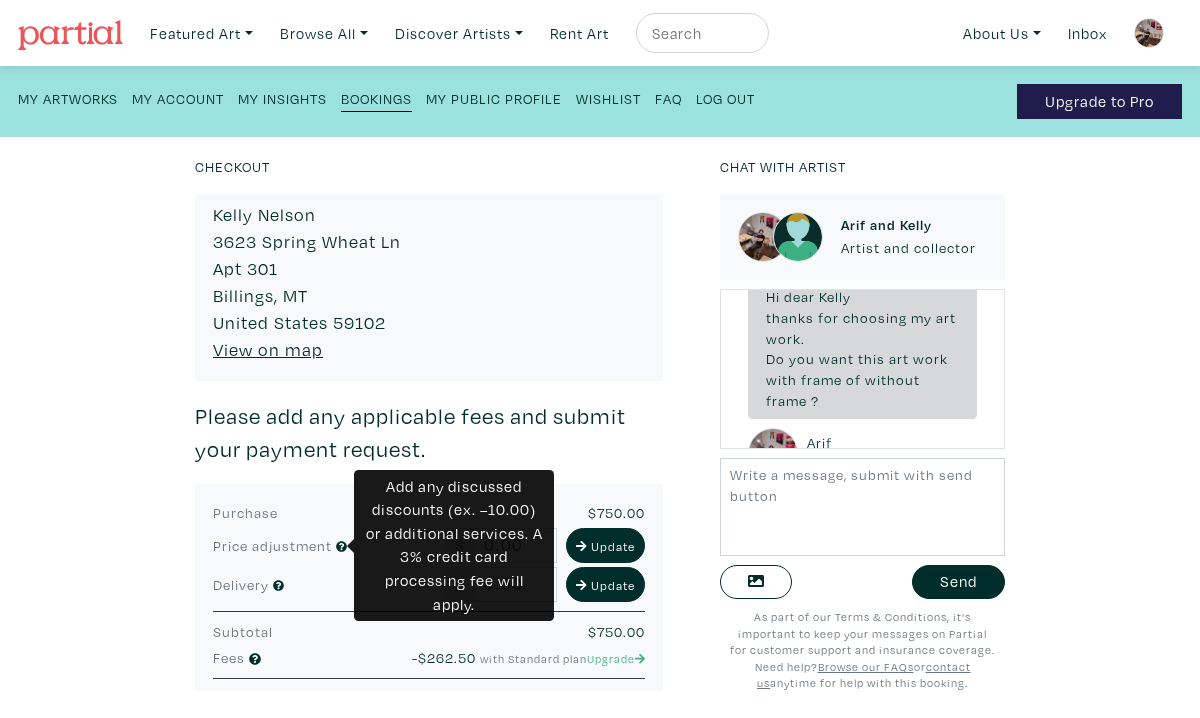 click at bounding box center [341, 546] 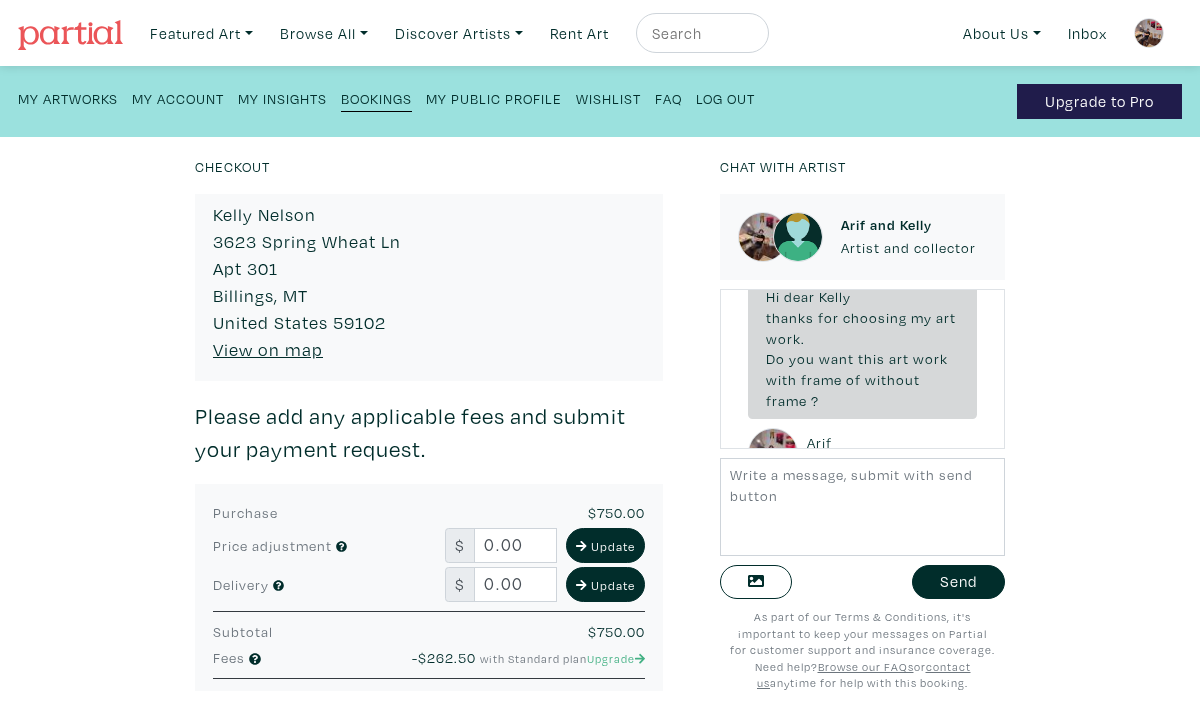 click on "Checkout
Untitled
Arif Bahaduri
$ 487.50
• Painting
• Watercolour,Rutring pen and Gold leaf on paper
• 17" x 21"
Kelly Nelson
Member since 2025
Billings,
MT
Purchase
$750.00 $ 1" at bounding box center (600, 427) 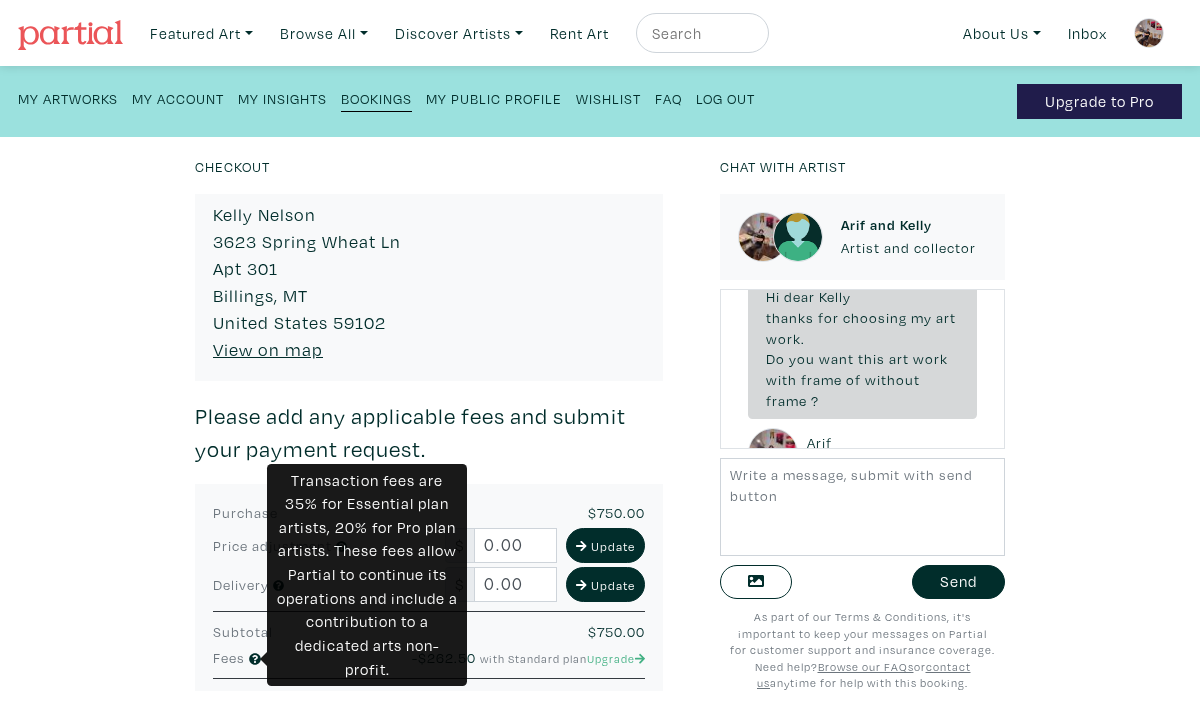 click at bounding box center [255, 659] 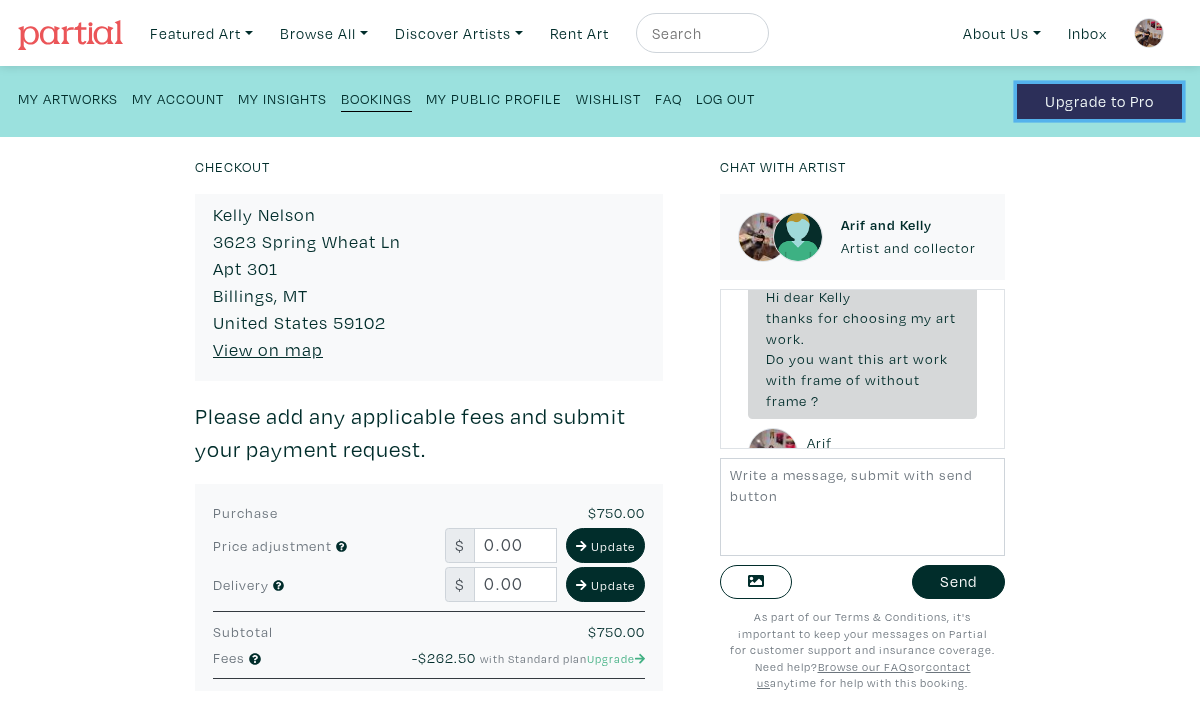 click on "Upgrade to Pro" at bounding box center [1099, 101] 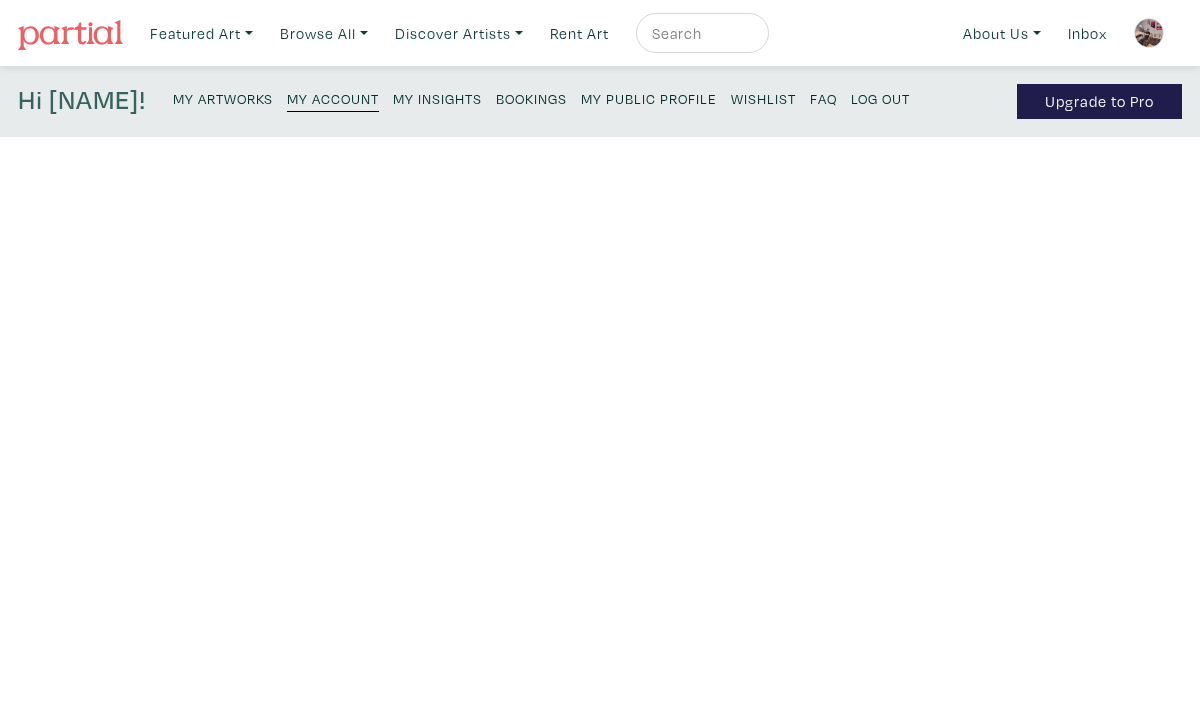 scroll, scrollTop: 0, scrollLeft: 0, axis: both 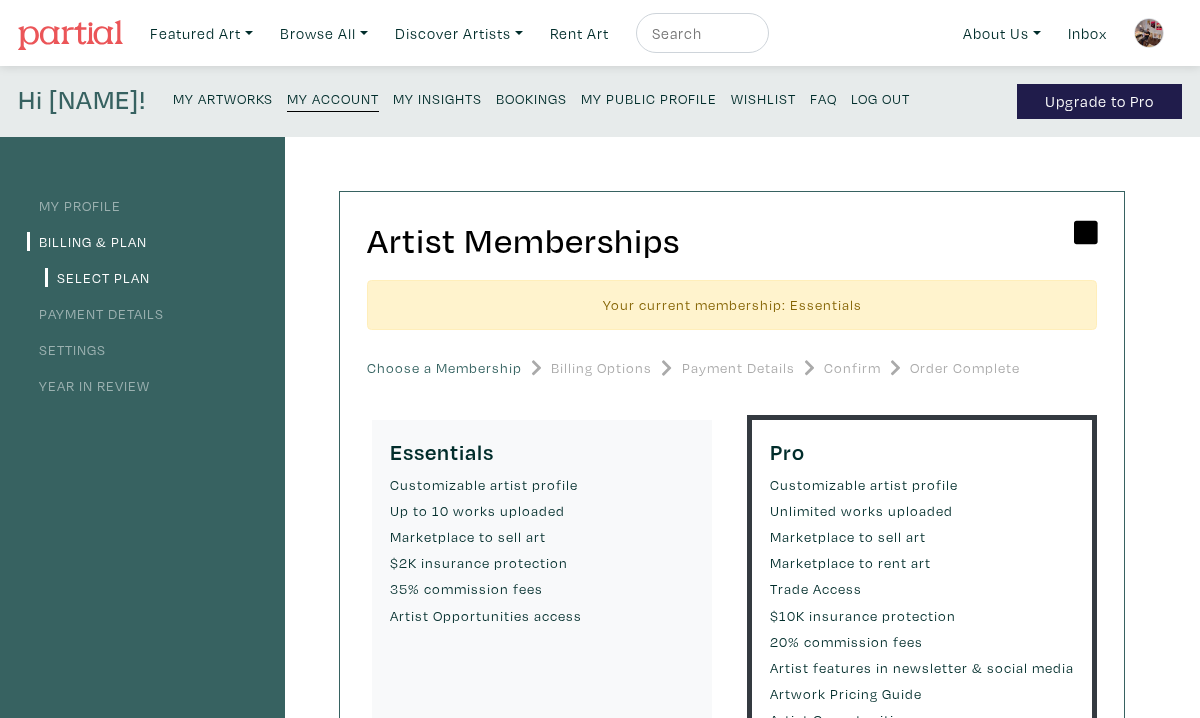 click on "Starter $ 5 / month billed annually (or $ 6 month-to-month) plus applicable taxes Select Essentials $ 9 / month billed annually (or $ 11 month-to-month) plus applicable taxes Select Essentials ." at bounding box center [732, 623] 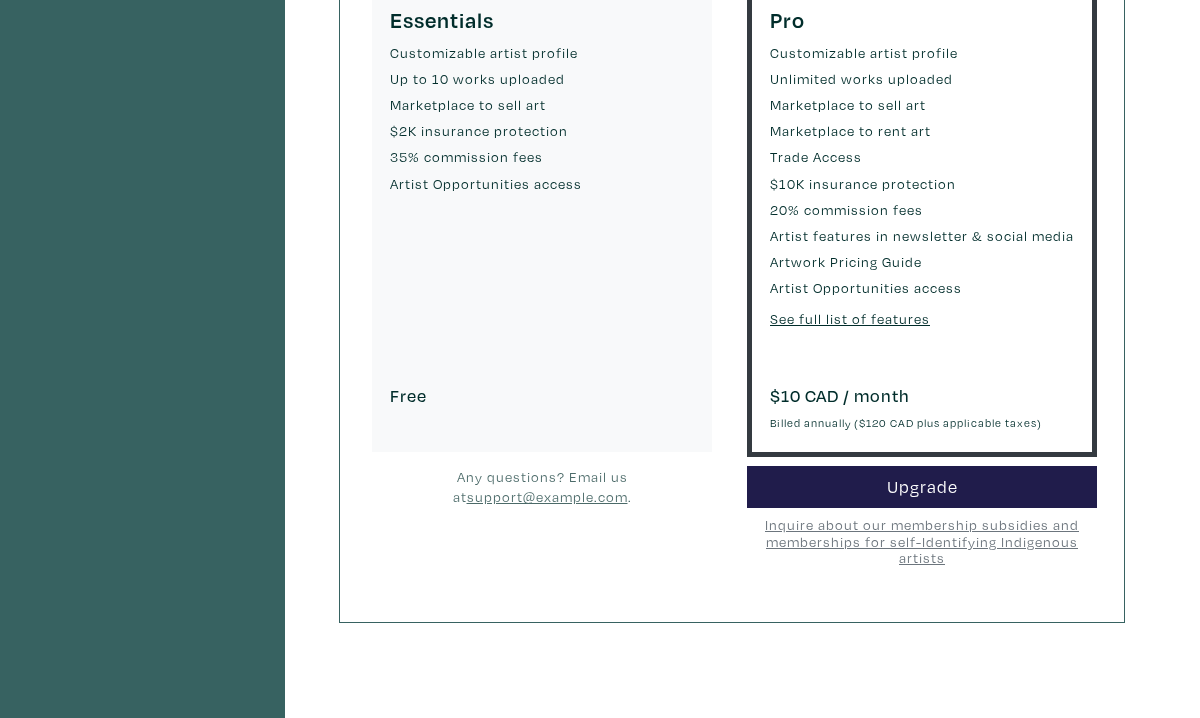 scroll, scrollTop: 440, scrollLeft: 0, axis: vertical 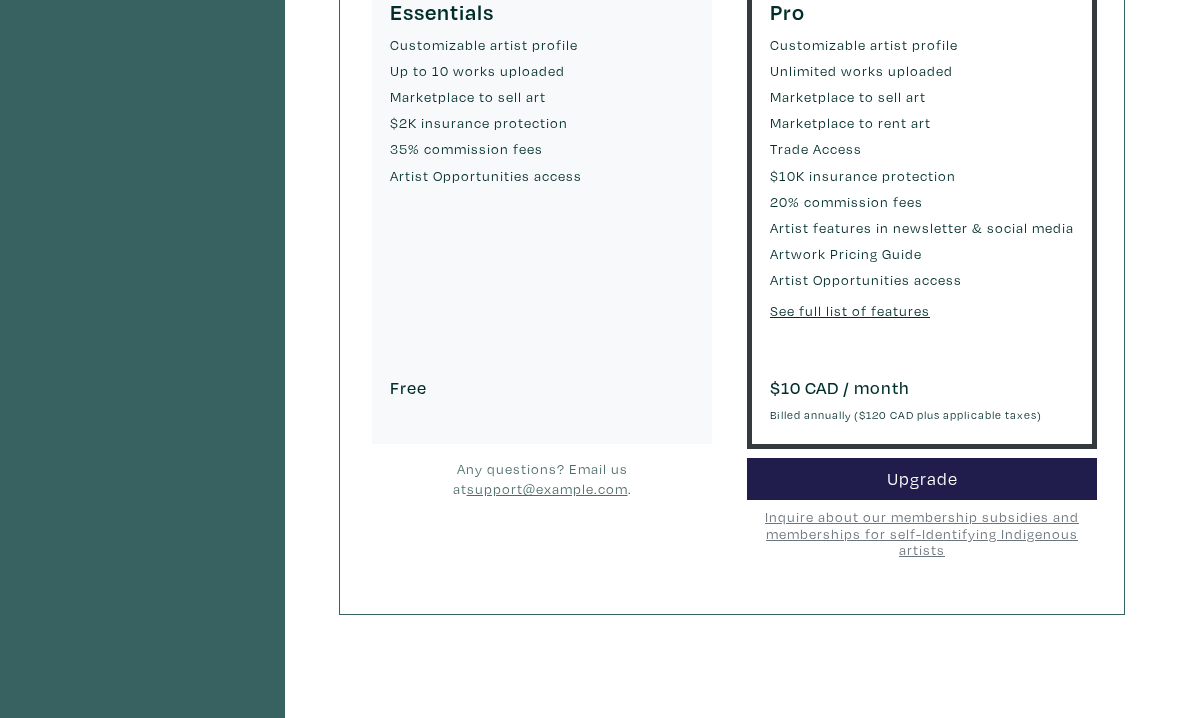 click on "See full list of features" at bounding box center [850, 310] 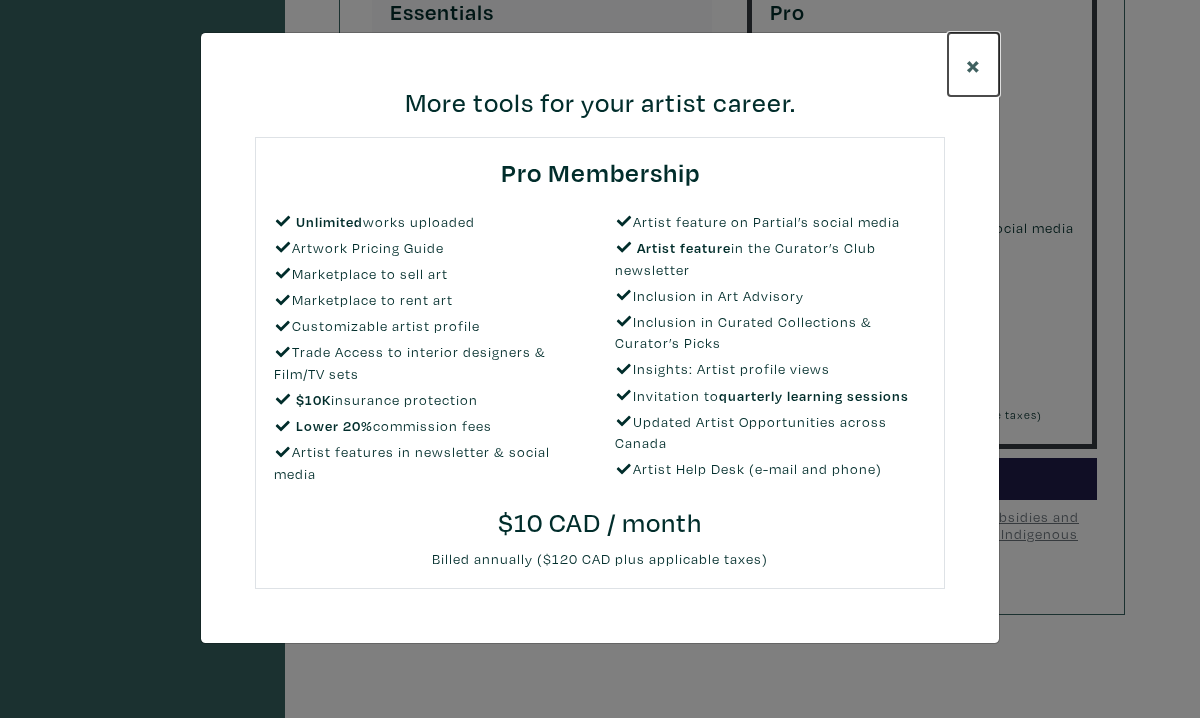click on "×" at bounding box center (973, 64) 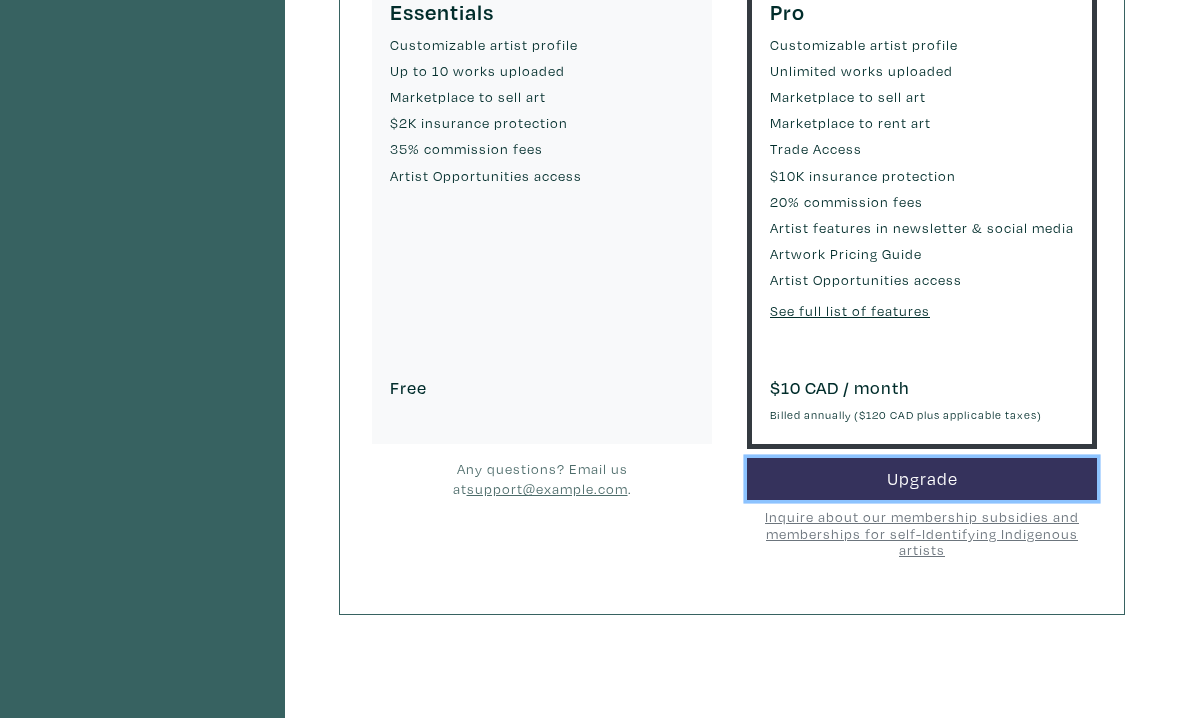 click on "Upgrade" at bounding box center (922, 479) 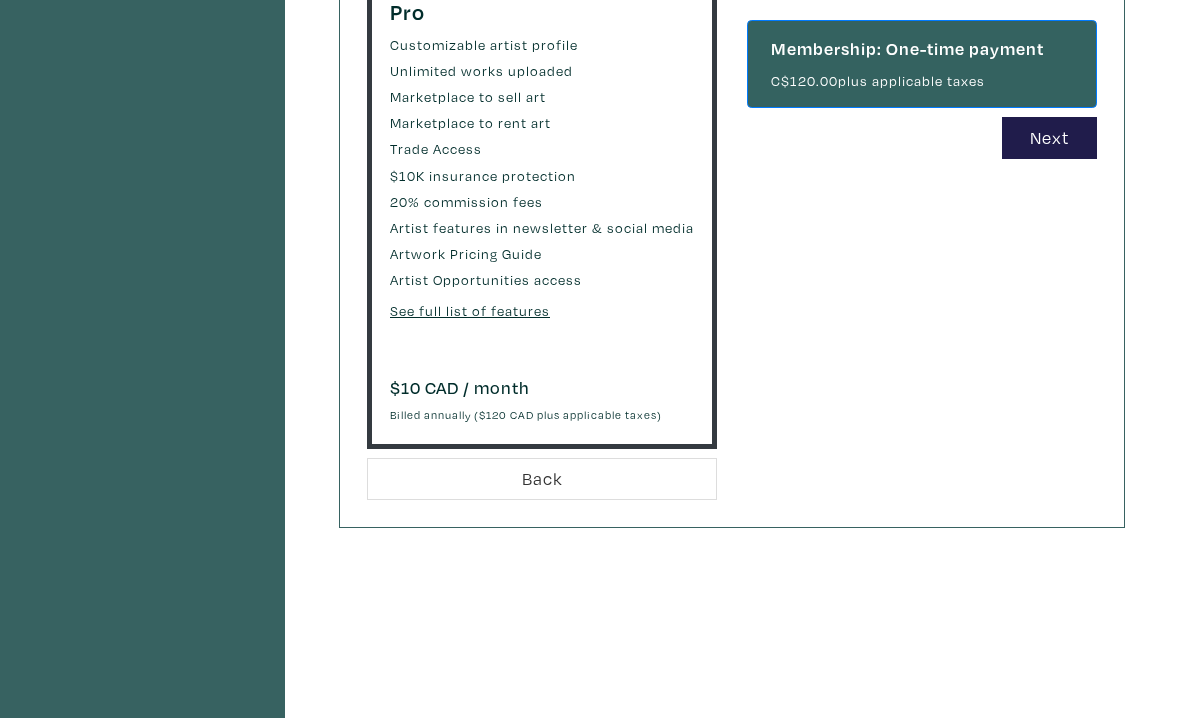 click on "Confirm your selection.
Membership: One-time payment
C$ 120.00  plus applicable taxes  (Save  NaN %)
Next" at bounding box center (922, 237) 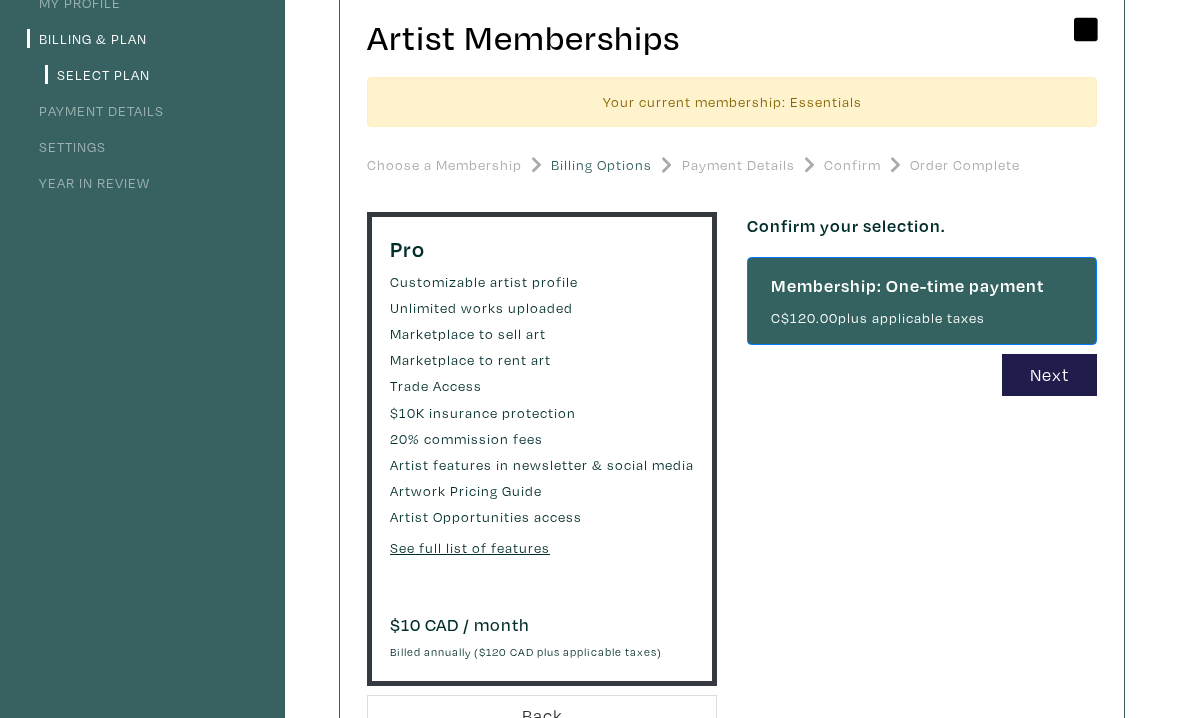 scroll, scrollTop: 200, scrollLeft: 0, axis: vertical 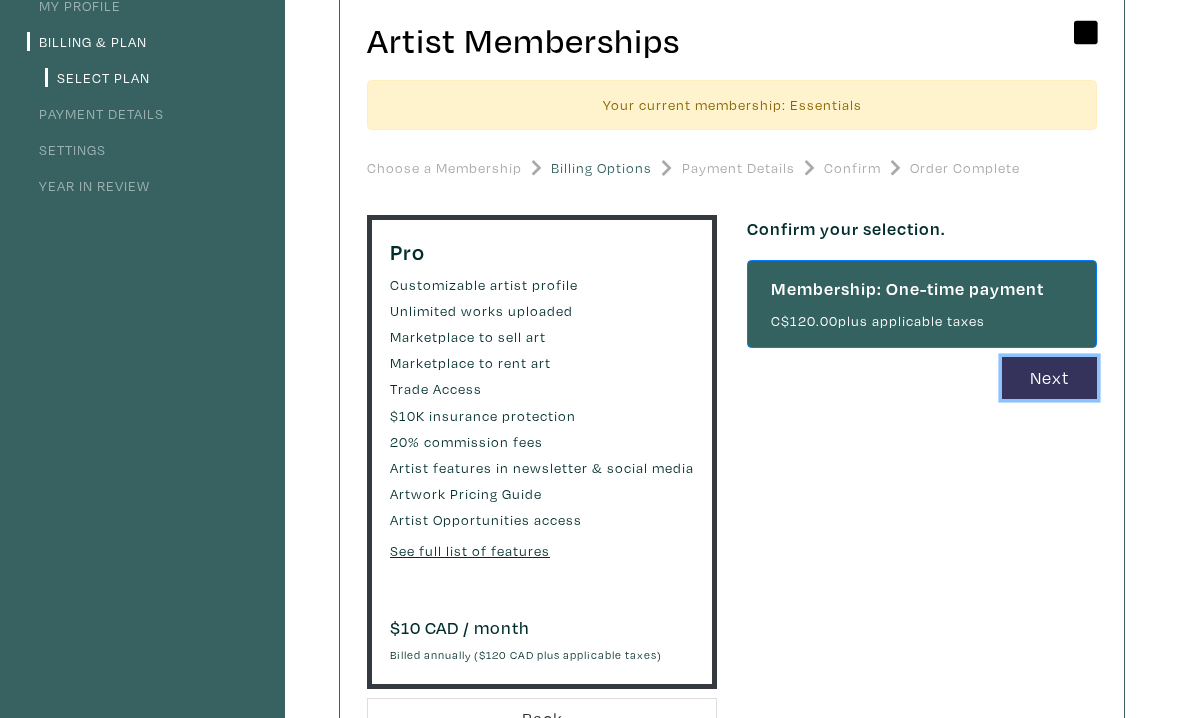 click on "Next" at bounding box center (1049, 378) 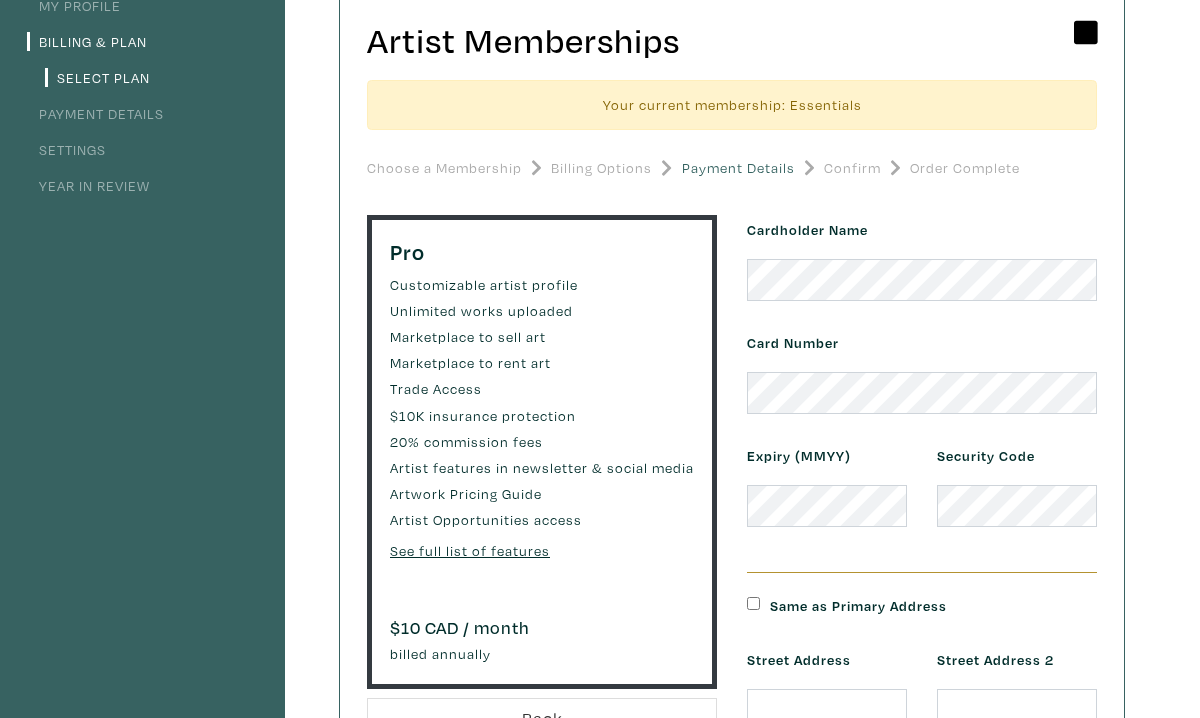 click on "Same as Primary Address" at bounding box center (922, 604) 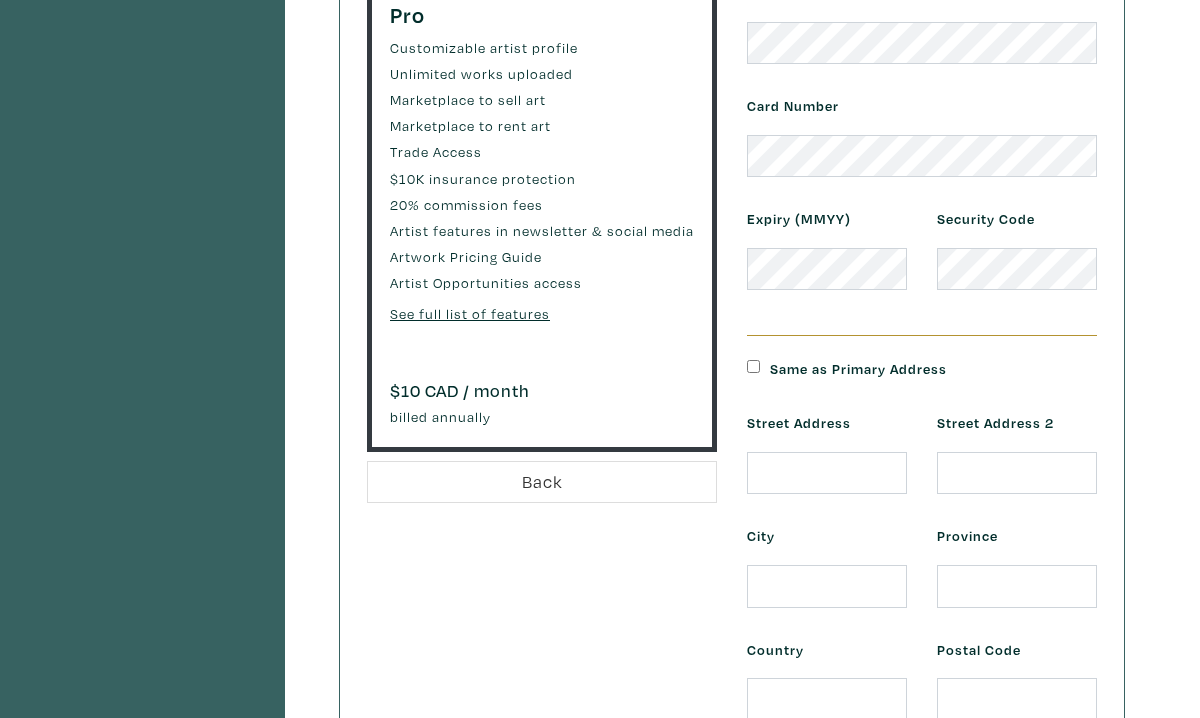 scroll, scrollTop: 440, scrollLeft: 0, axis: vertical 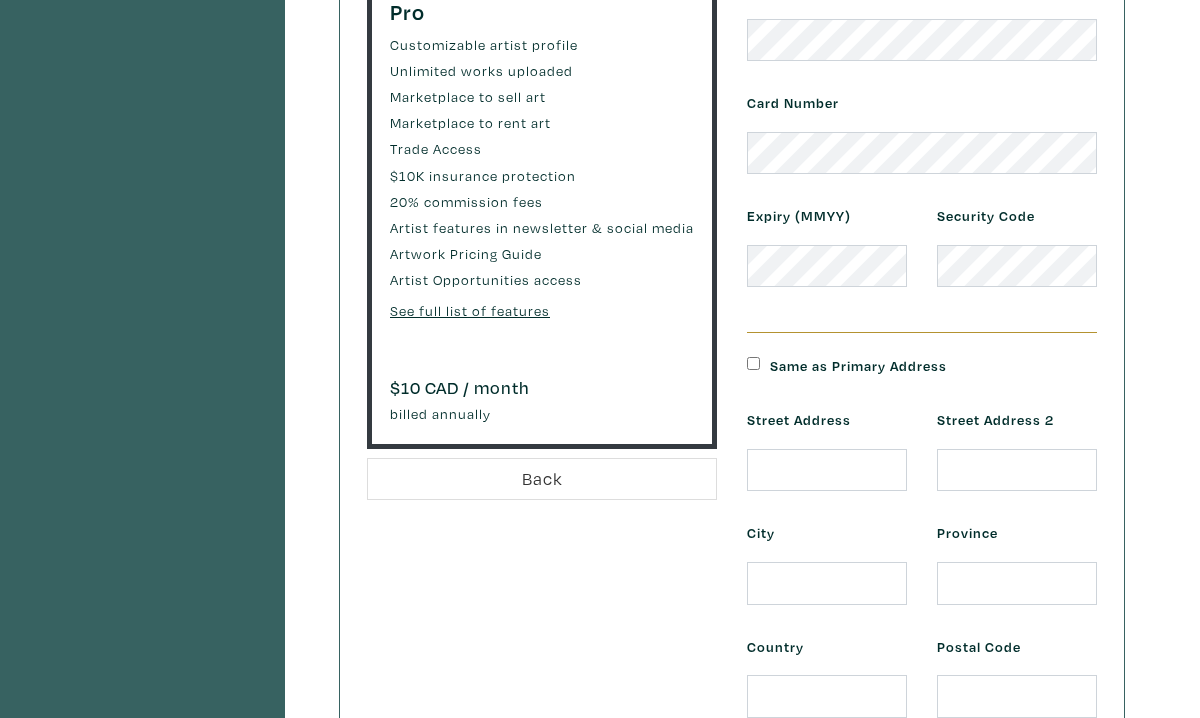 click on "Same as Primary Address" at bounding box center (753, 363) 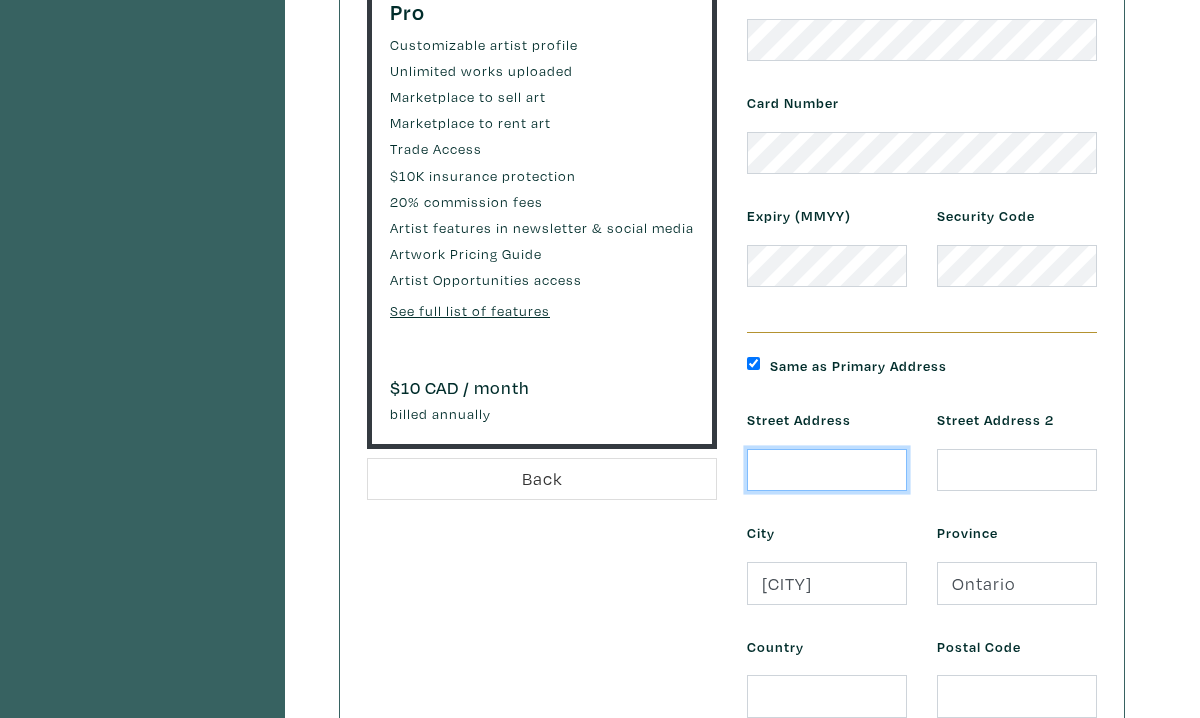 click at bounding box center (827, 470) 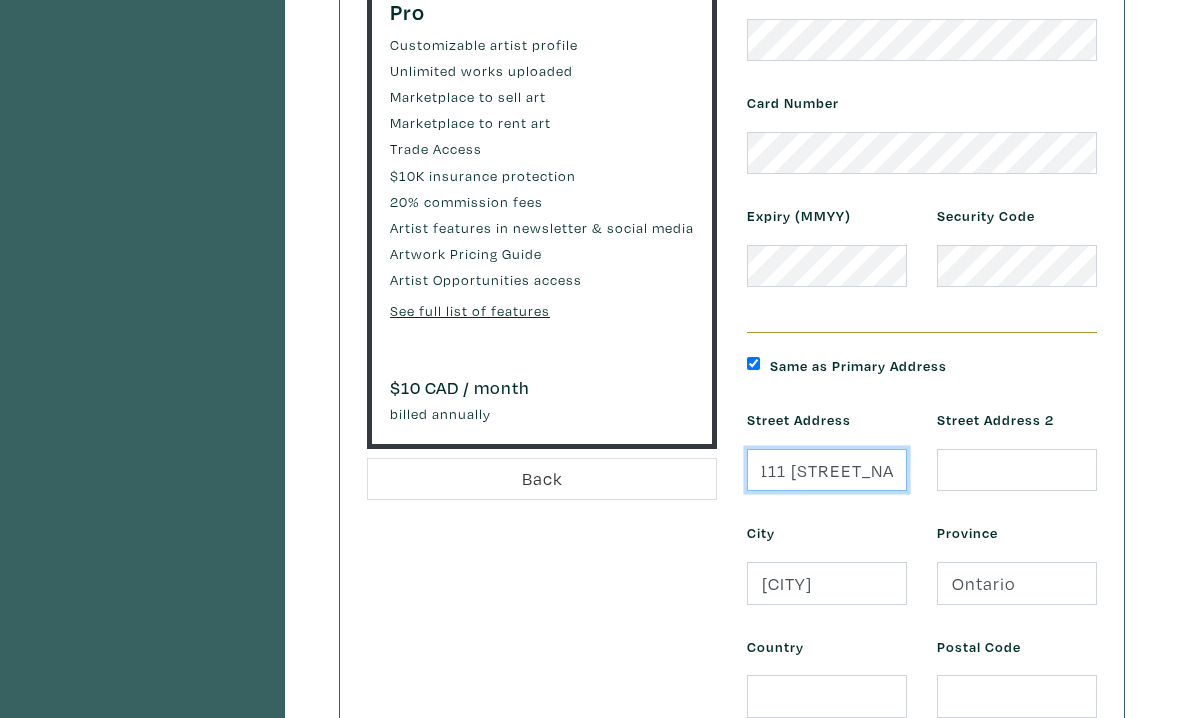 scroll, scrollTop: 0, scrollLeft: 13, axis: horizontal 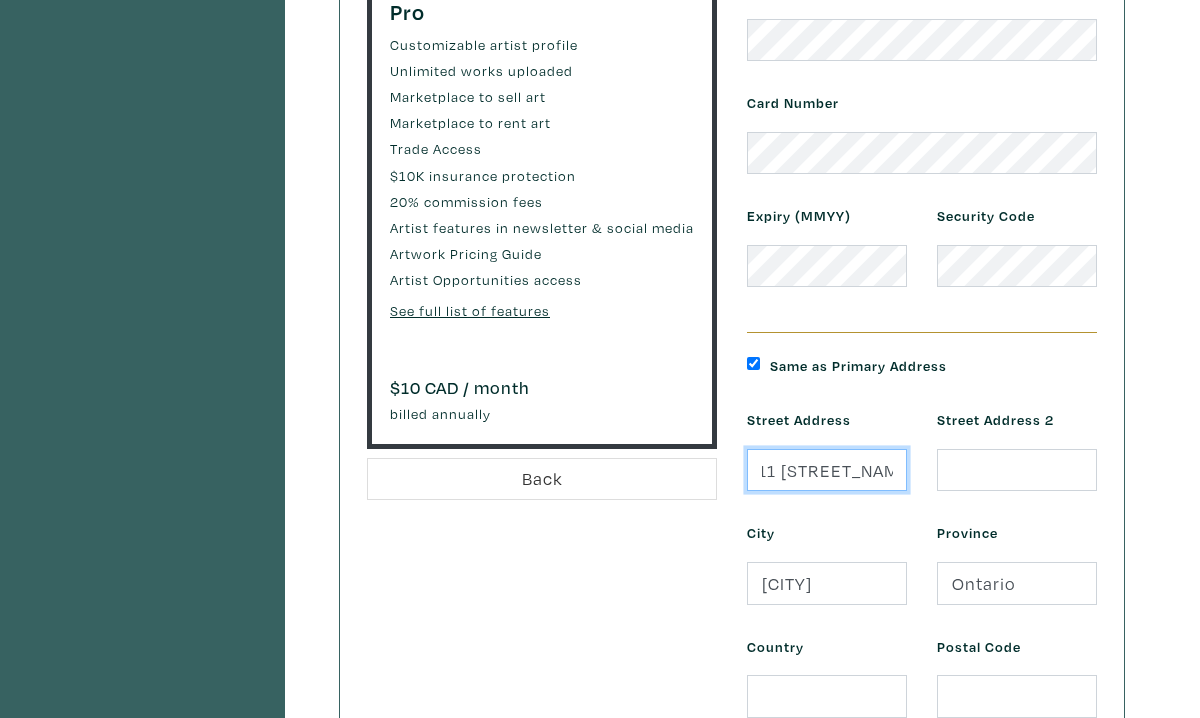 type on "111 davisville Ave" 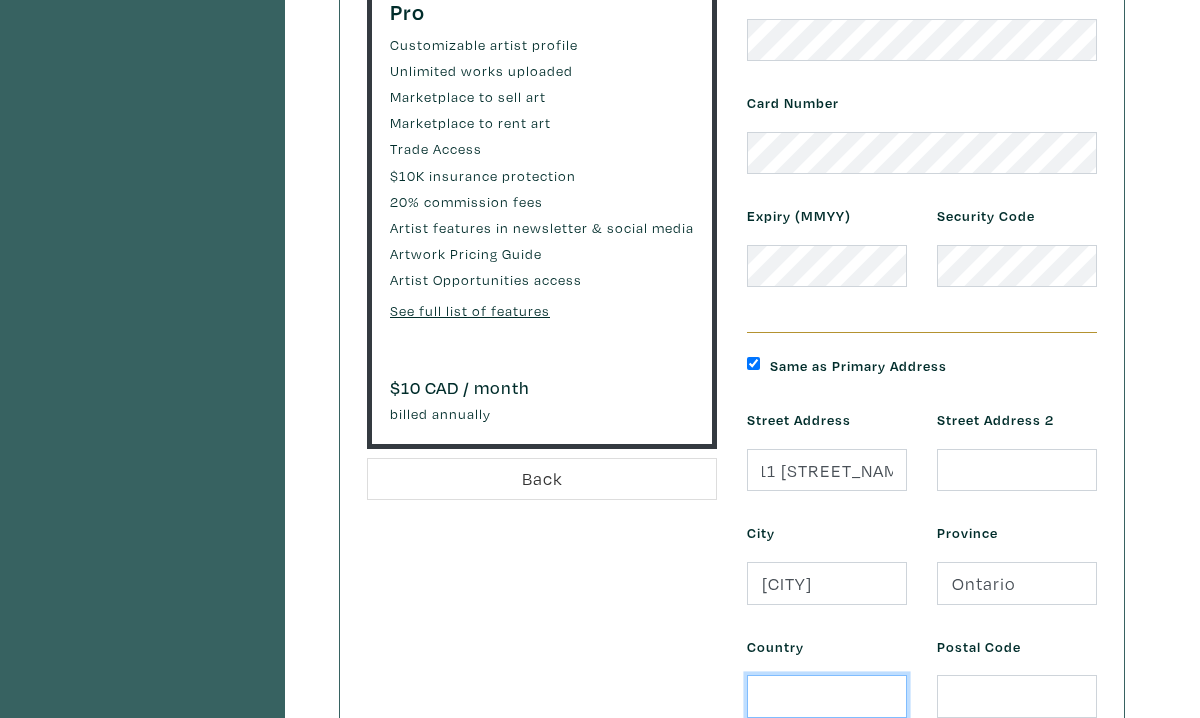 scroll, scrollTop: 0, scrollLeft: 0, axis: both 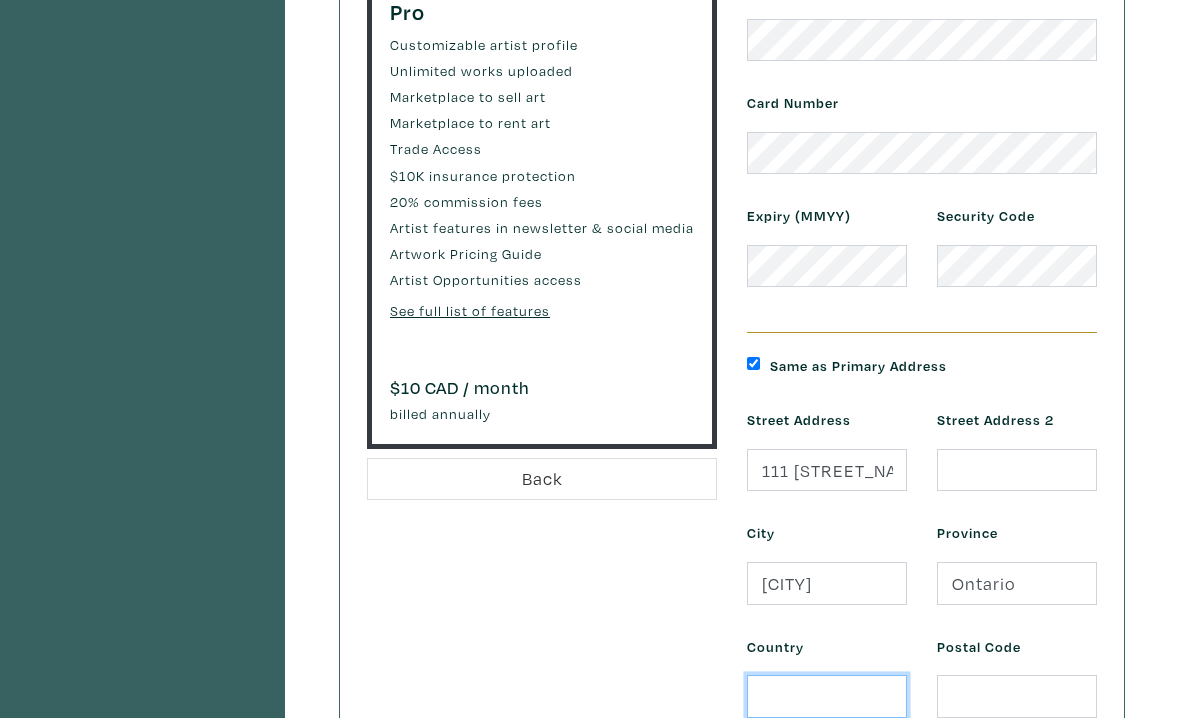 click at bounding box center (827, 696) 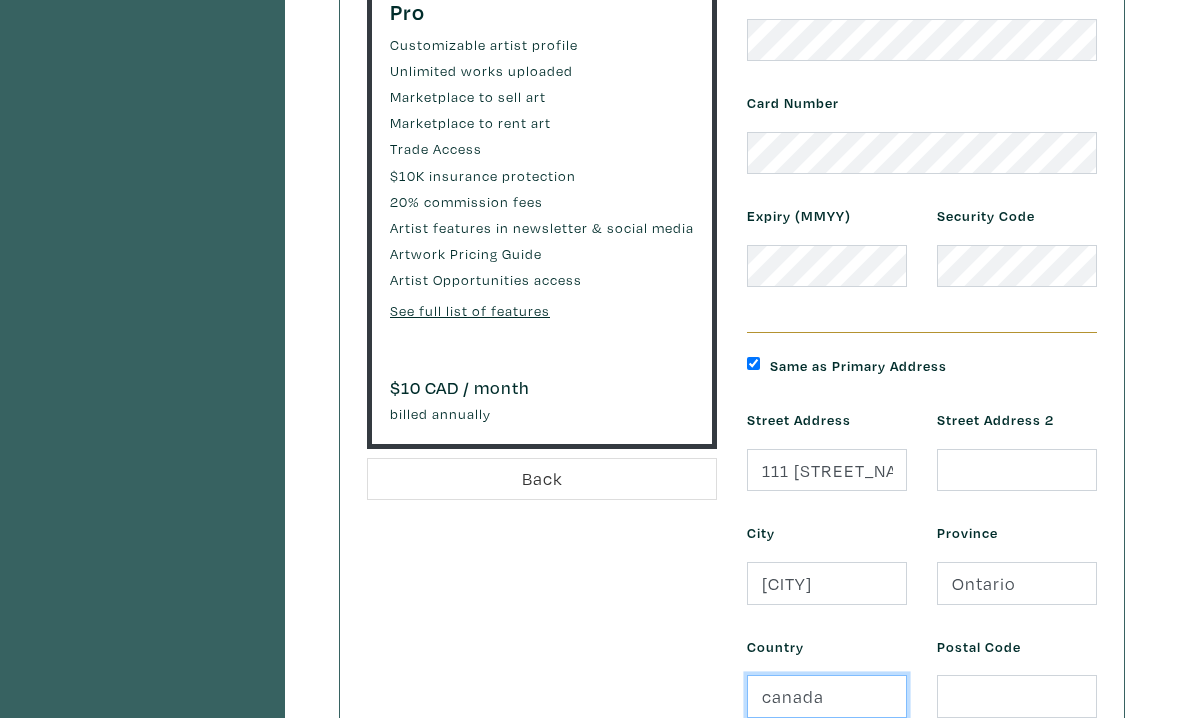 type on "canada" 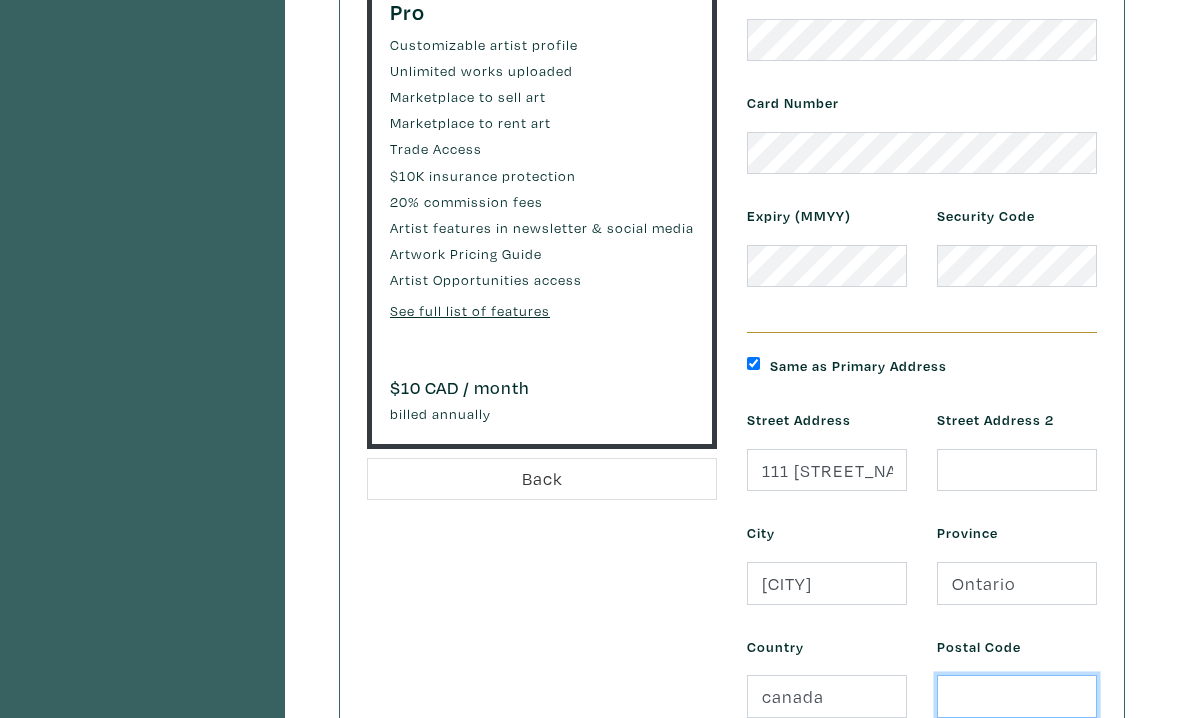 click at bounding box center (1017, 696) 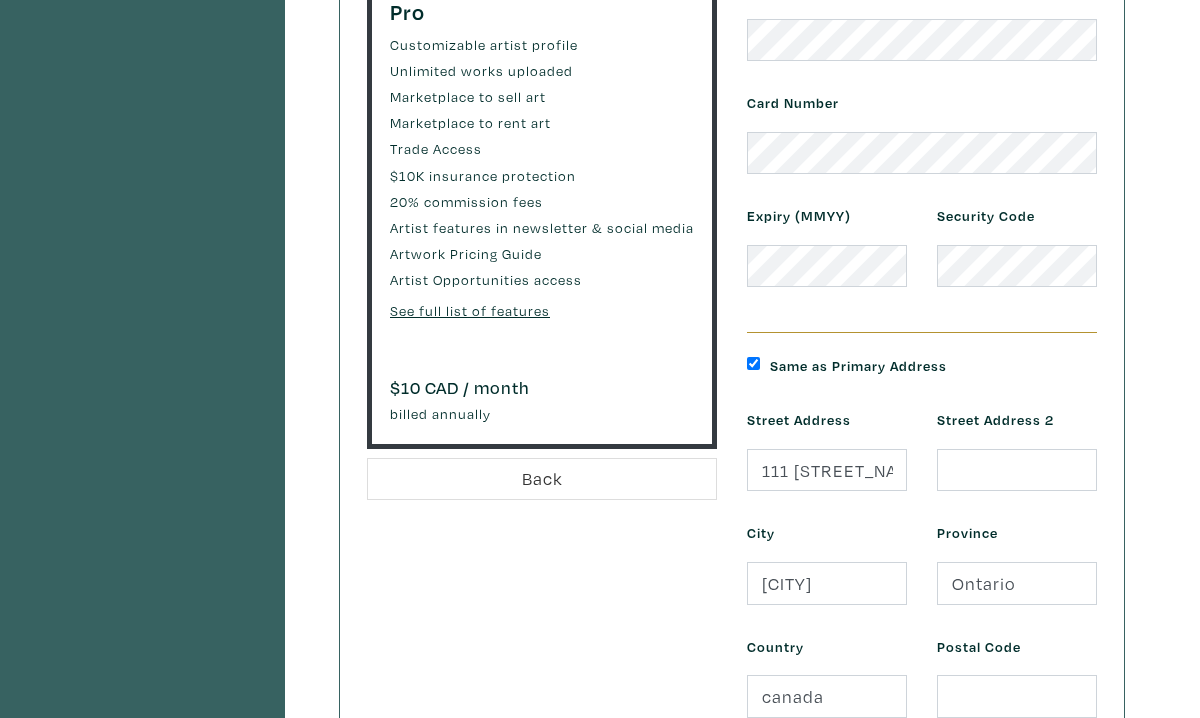 click on "My Profile
Billing & Plan
Select Plan
Payment Details
Settings
Year in Review
Artist Memberships
Your current membership: Essentials
Choose a Membership
Billing Options
Payment Details
Confirm
Order Complete
Starter
3  published art pieces
10  archived art pieces
Marketplace access
Low  25% fee
See all features
$ 5  / month
billed annually (or $ 6 12" at bounding box center [600, 289] 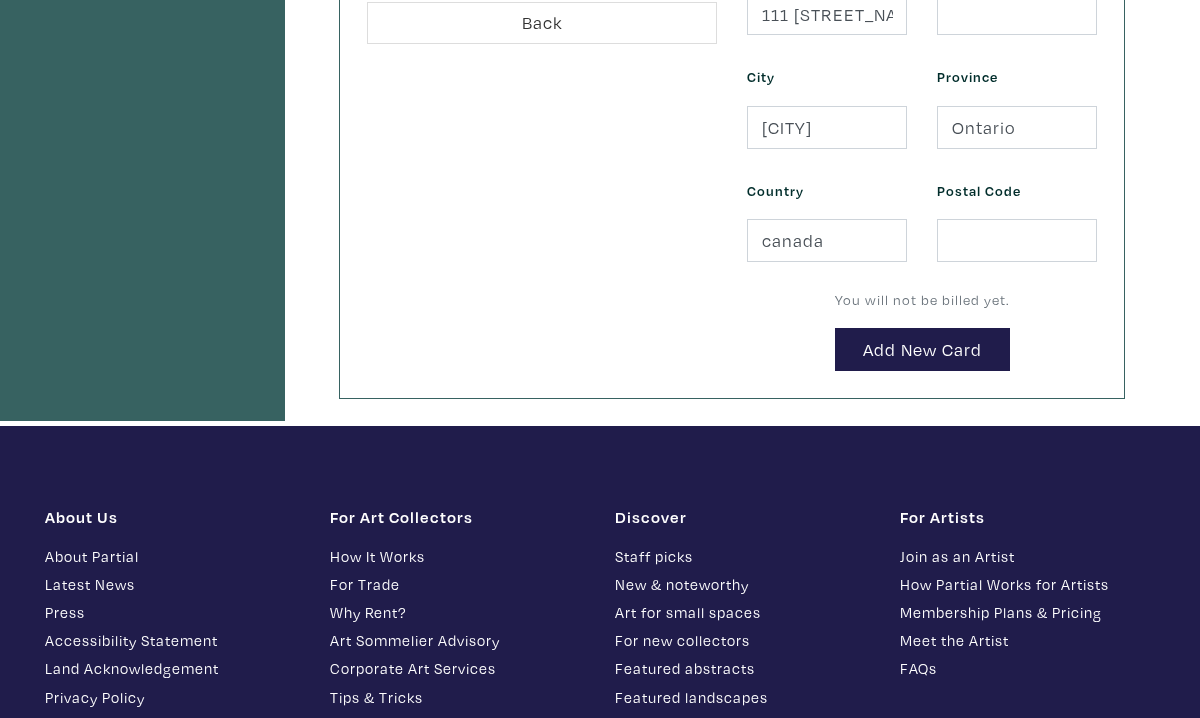 scroll, scrollTop: 880, scrollLeft: 0, axis: vertical 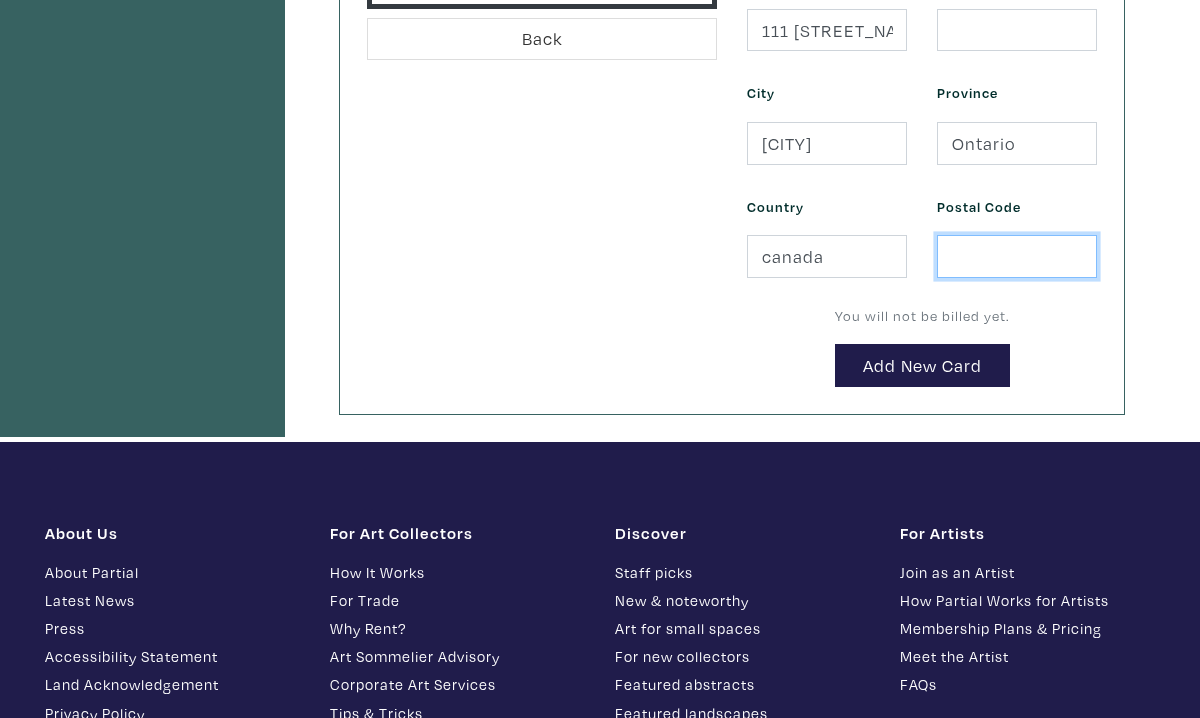 click at bounding box center [1017, 256] 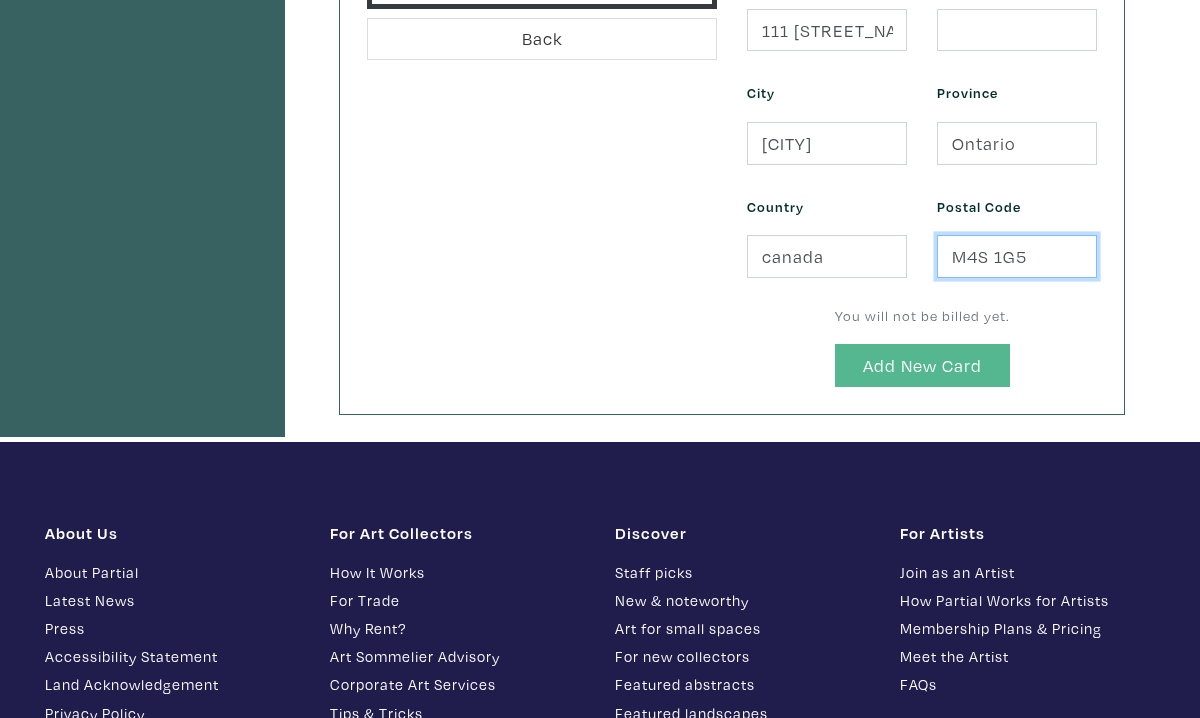 type on "M4S 1G5" 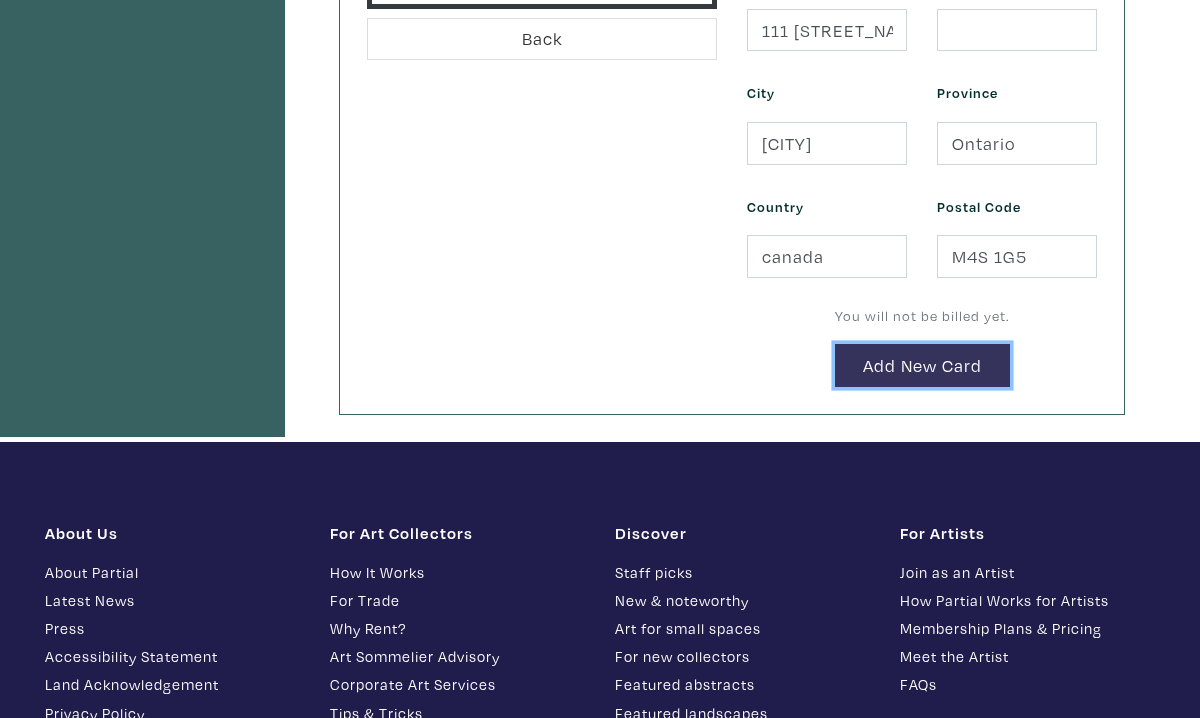 click on "Add New Card" at bounding box center [922, 365] 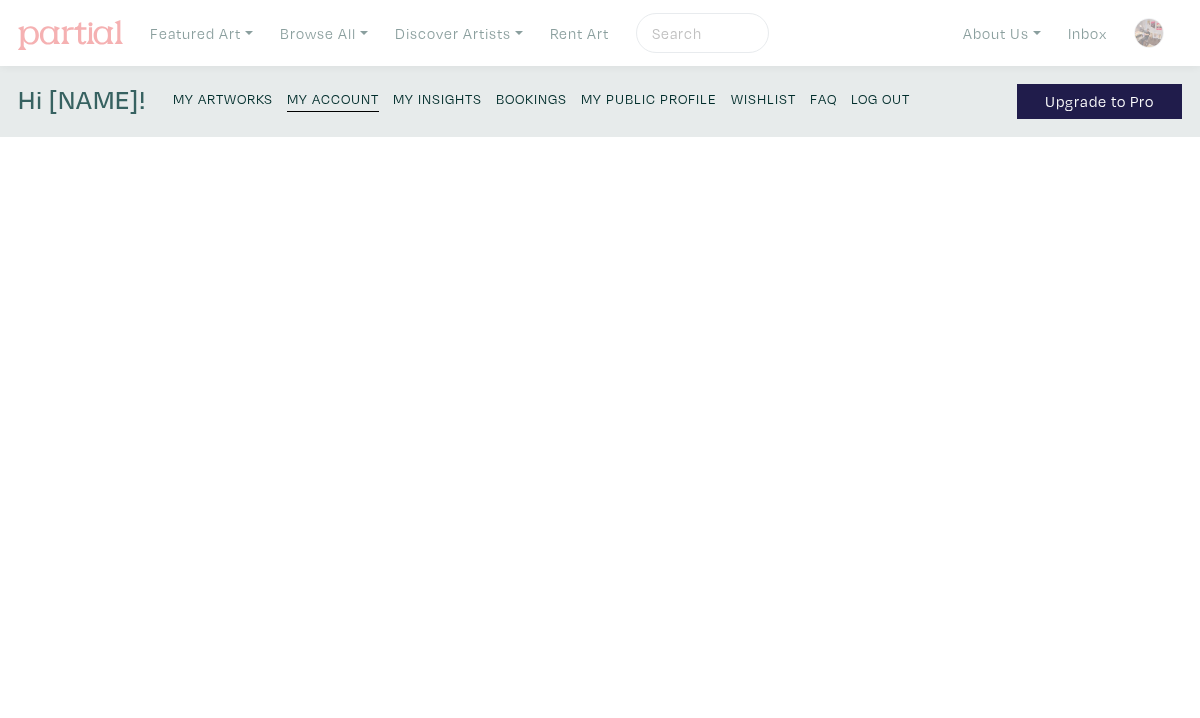 scroll, scrollTop: 934, scrollLeft: 0, axis: vertical 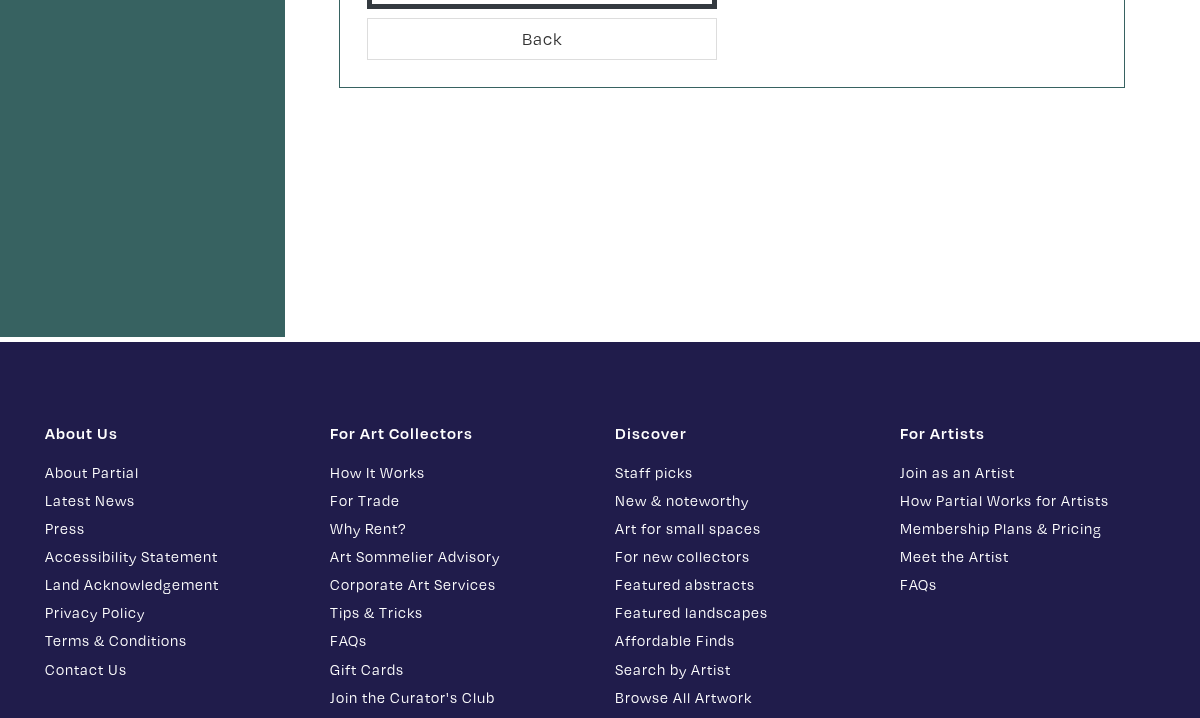 click on "Artist Memberships
Your current membership: Essentials
Choose a Membership
Billing Options
Payment Details
Confirm
Order Complete
Starter
3  published art pieces
10  archived art pieces
Marketplace access
Low  25% fee
See all features
$ 5  / month
billed annually (or $ 6  month-to-month) plus applicable taxes
Select
Essentials
12  published art pieces
25  archived art pieces
Marketplace access
Trade access
Industry insights
Lower  20% fee
See all features
$ 9  / month
(or $ 11 Free" at bounding box center (712, -201) 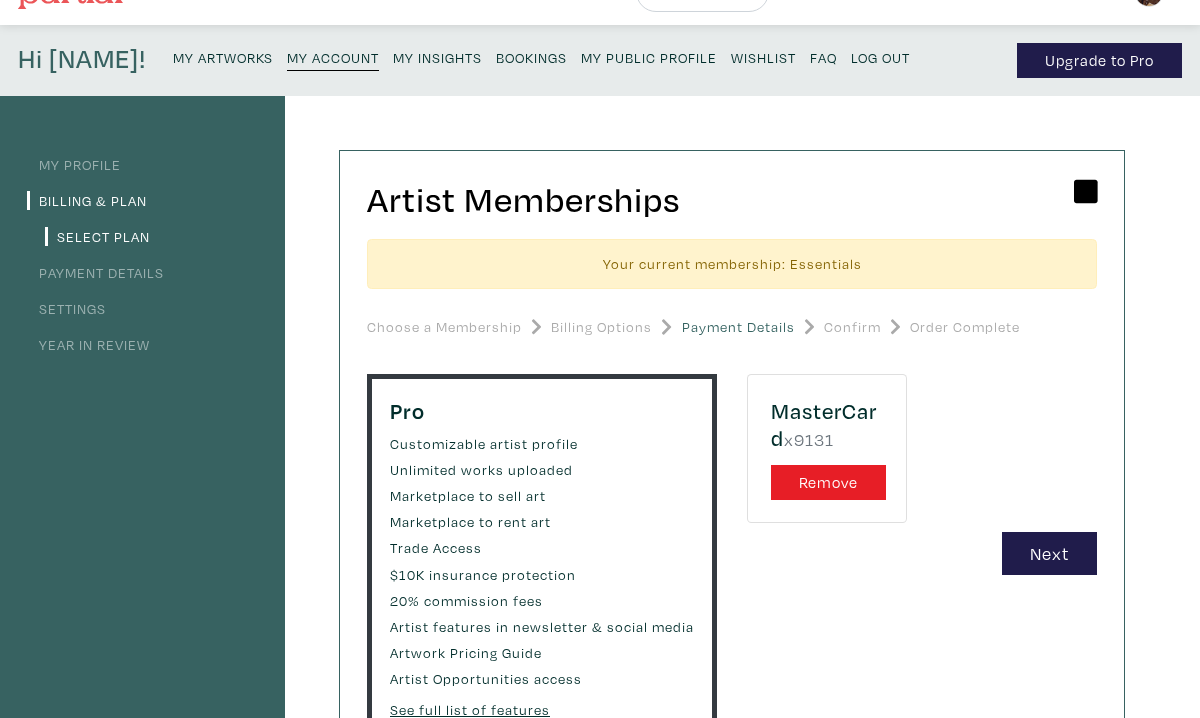 scroll, scrollTop: 40, scrollLeft: 0, axis: vertical 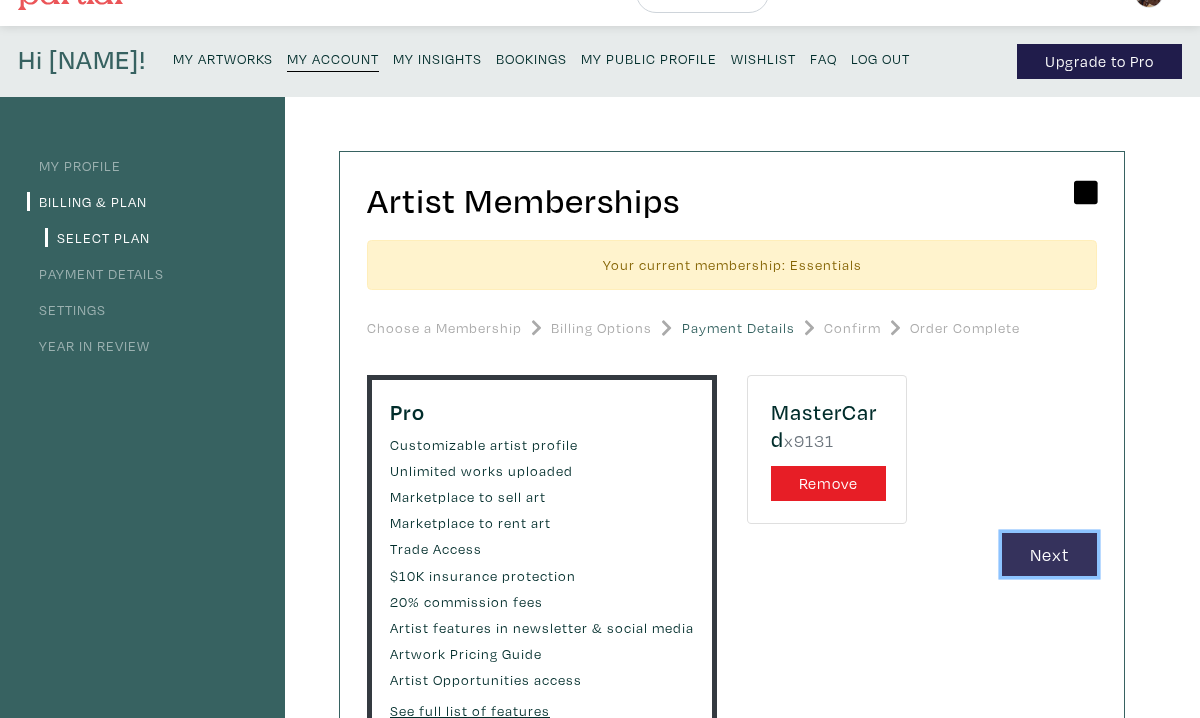click on "Next" at bounding box center (1049, 554) 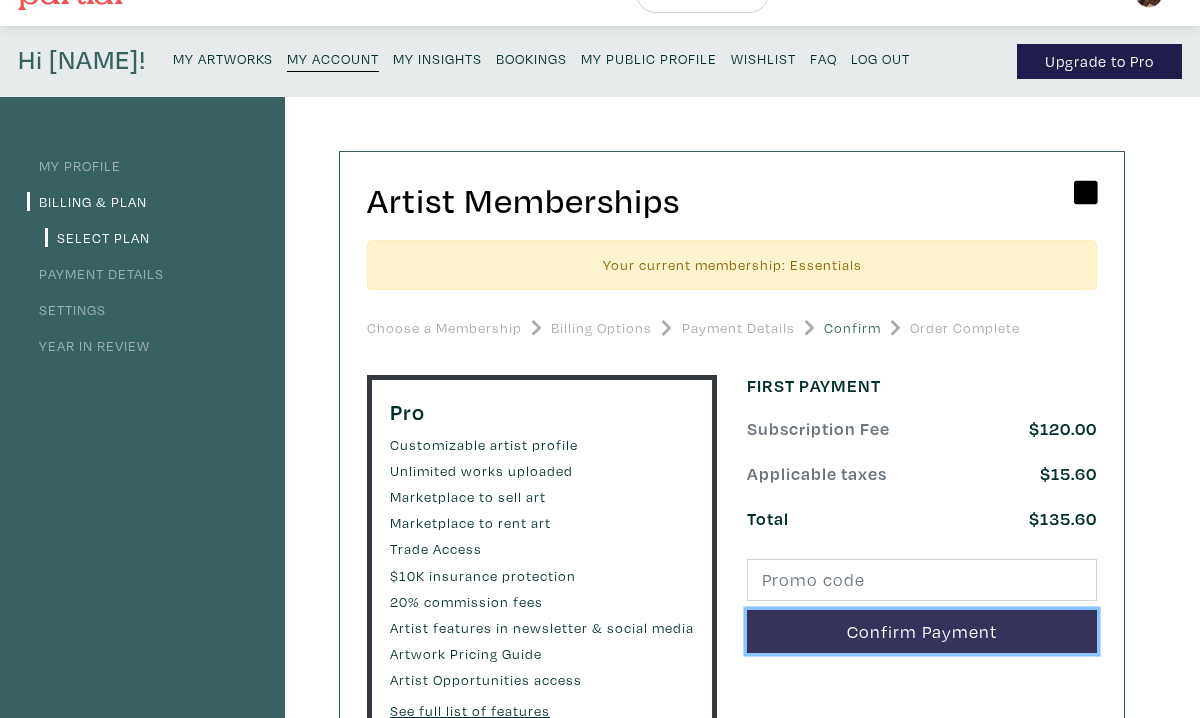 click on "Confirm Payment" at bounding box center [922, 631] 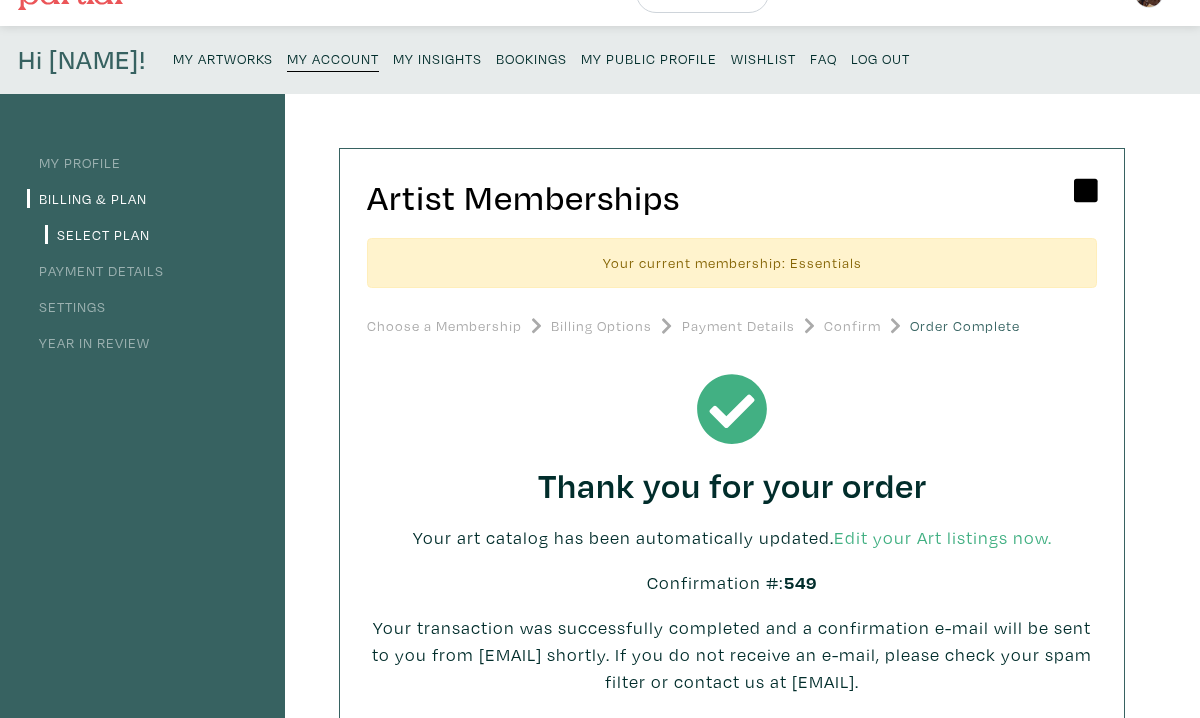 click on "Your transaction was successfully completed and a confirmation e-mail will be sent to you from support@example.com shortly. If you do not receive an e-mail, please check your spam filter or contact us at support@example.com." at bounding box center (732, 654) 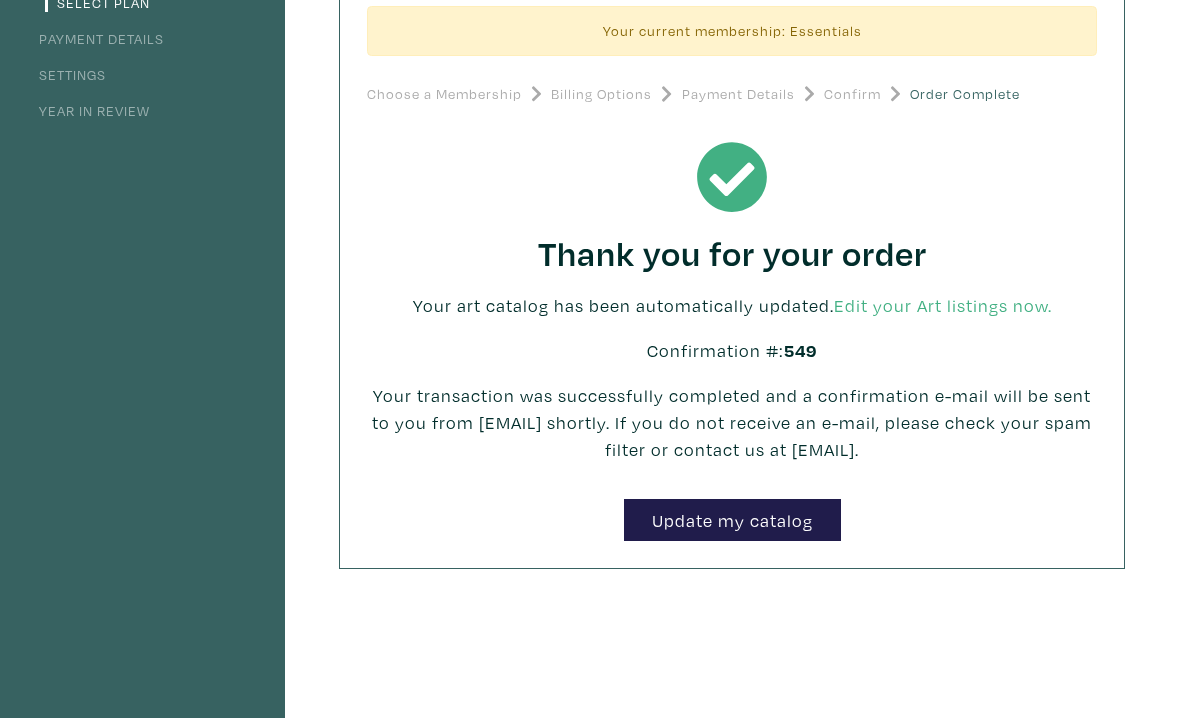 scroll, scrollTop: 280, scrollLeft: 0, axis: vertical 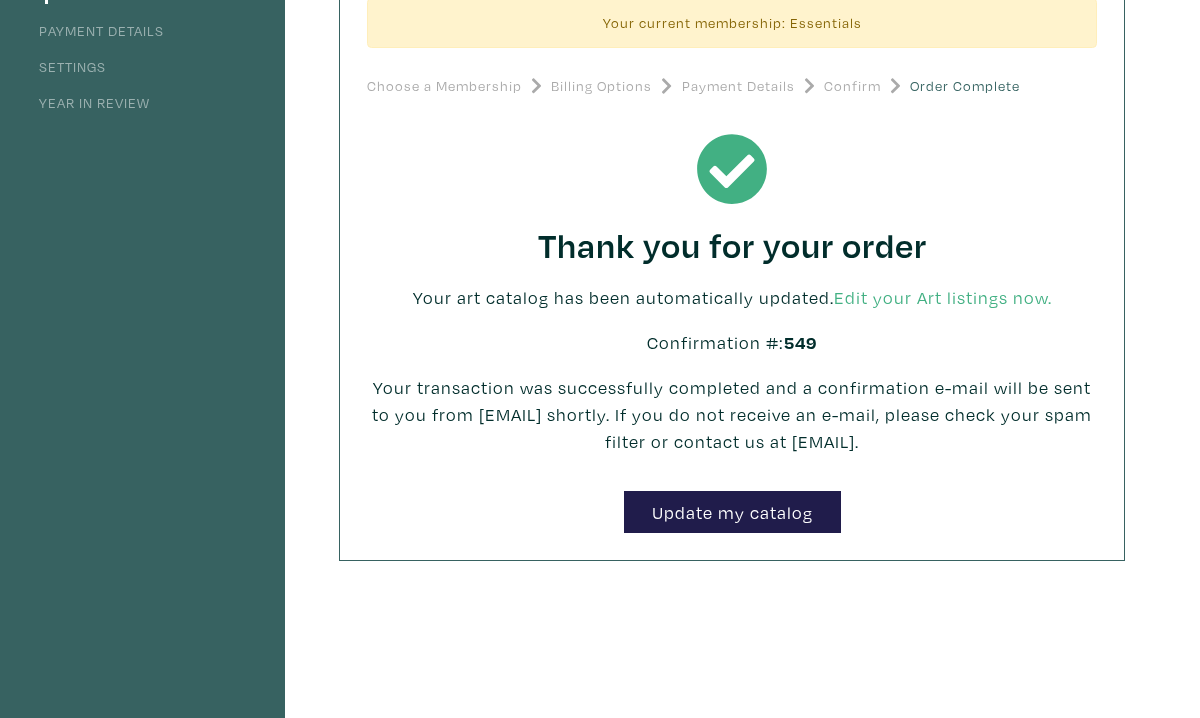 click on "Thank you for your order
Your art catalog has been automatically updated.  Edit your Art listings now.
Confirmation #: 549
Your transaction was successfully completed and a confirmation e-mail will be sent to you from support@partial.gallery shortly. If you do not receive an e-mail, please check your spam filter or contact us at support@partial.gallery.
Update my catalog" at bounding box center (732, 333) 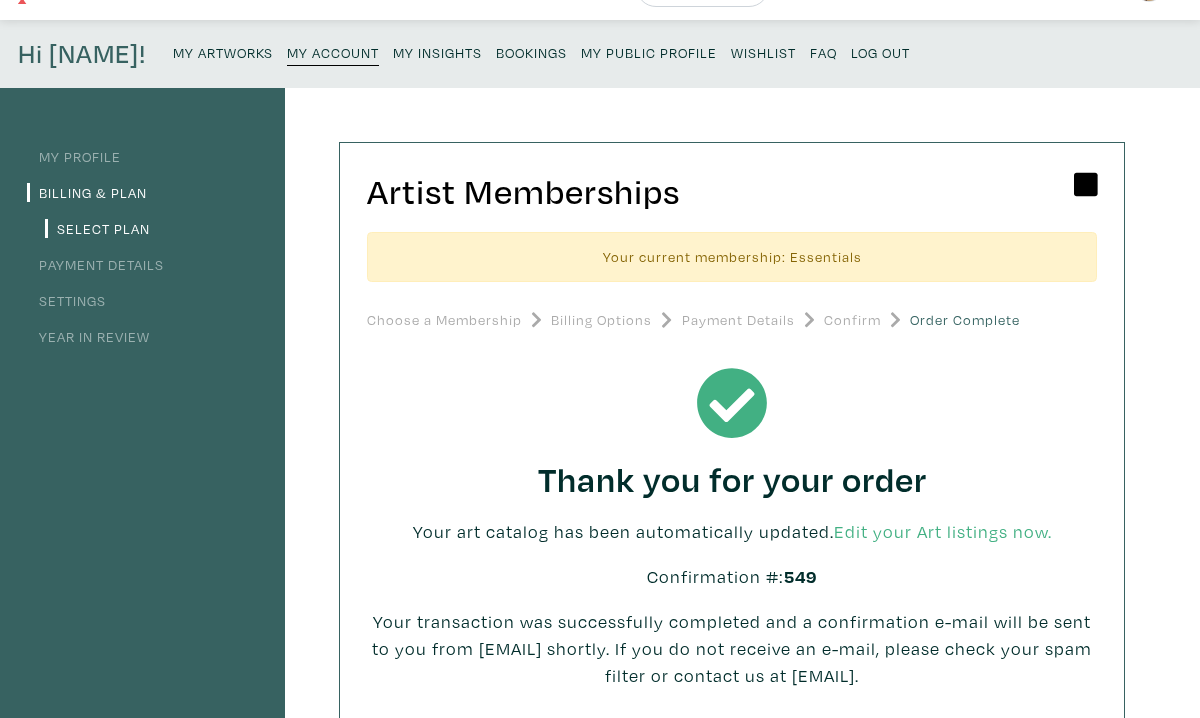 scroll, scrollTop: 0, scrollLeft: 0, axis: both 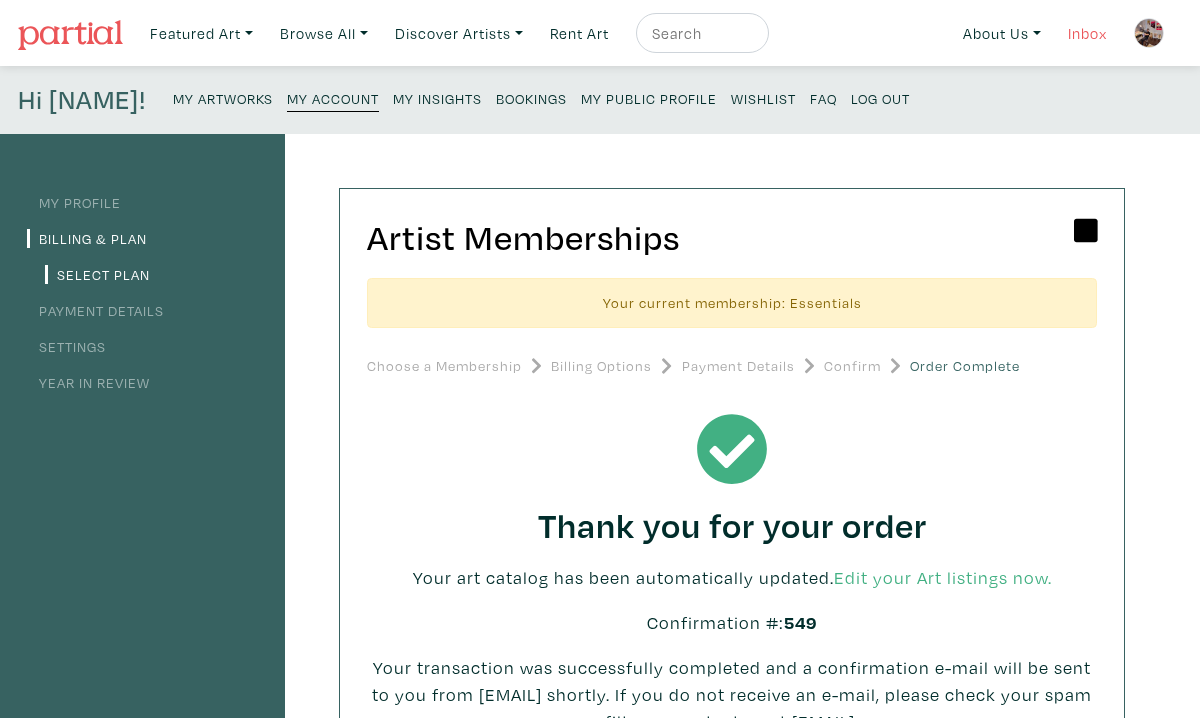 click on "Inbox" at bounding box center (1087, 33) 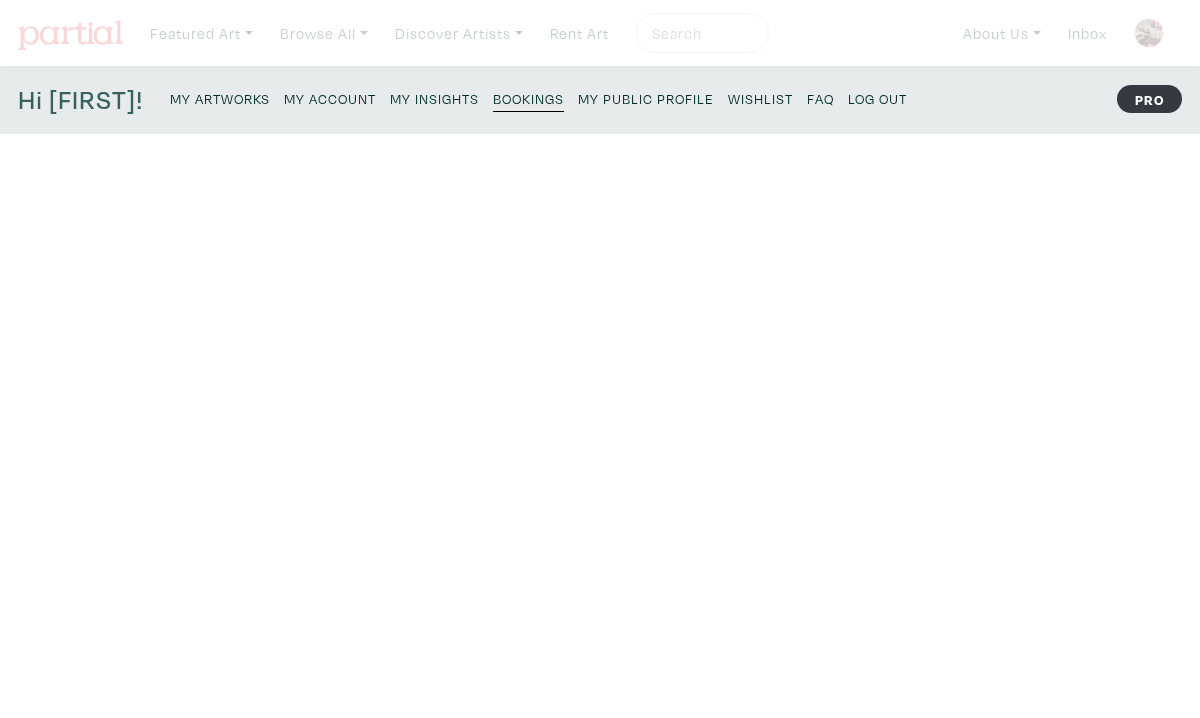 scroll, scrollTop: 0, scrollLeft: 0, axis: both 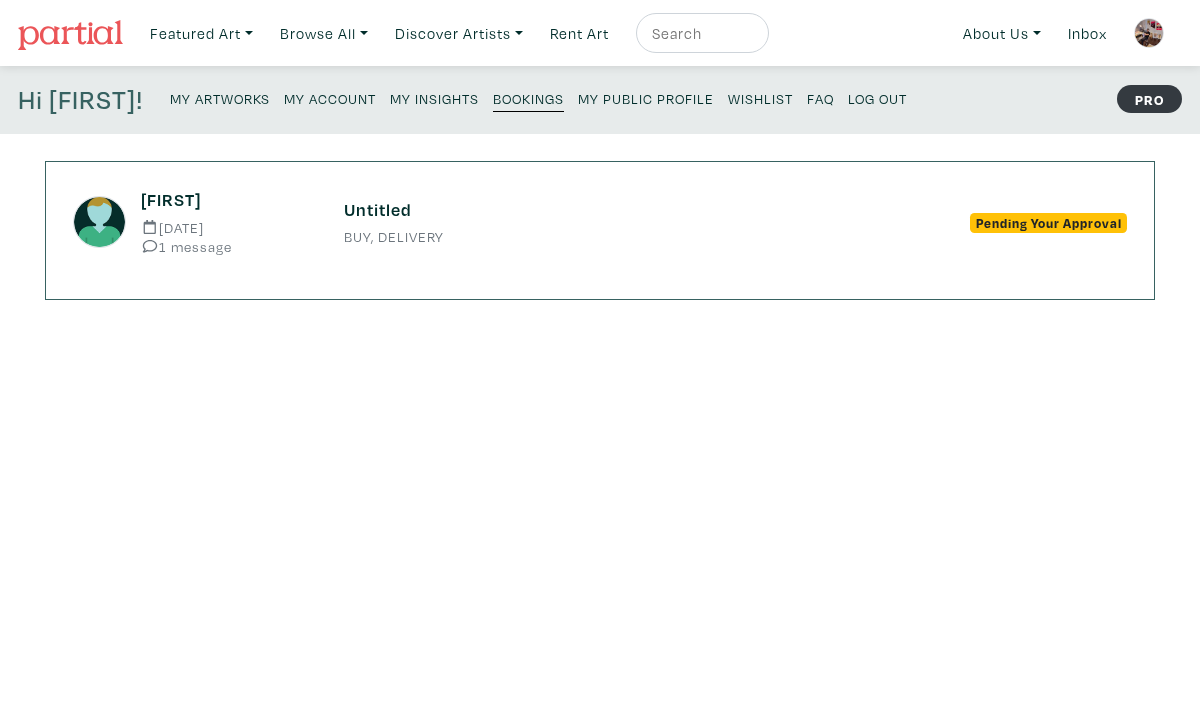 click on "Untitled" at bounding box center [600, 210] 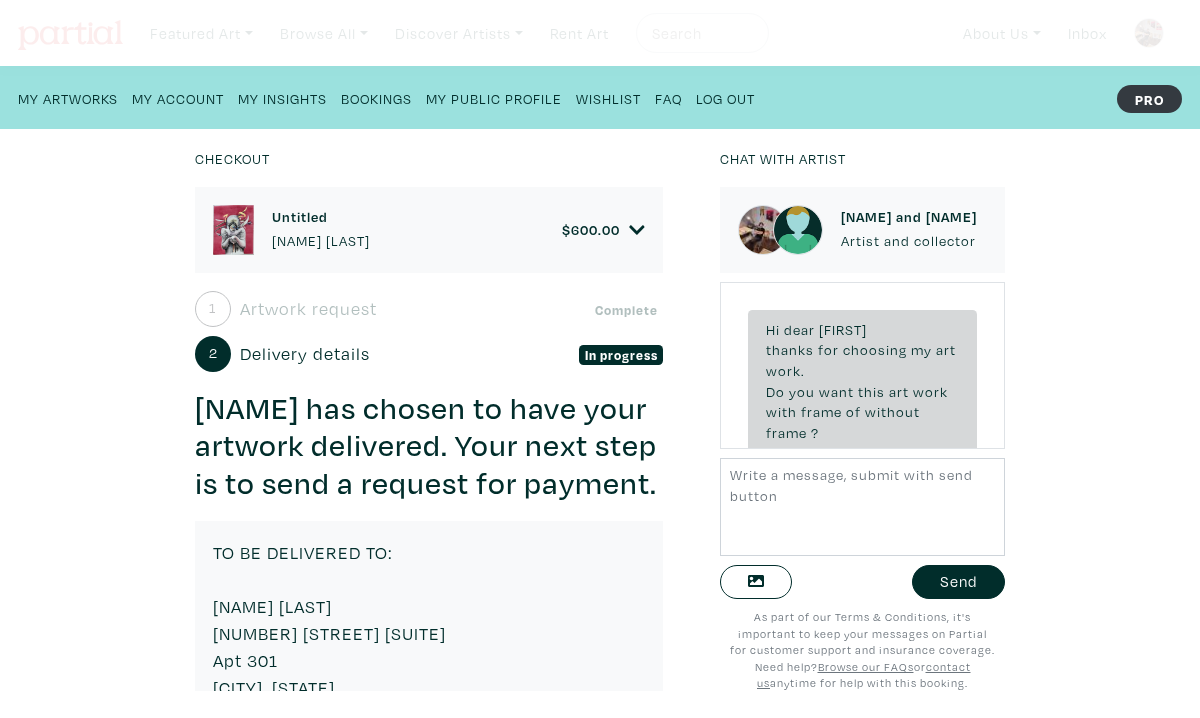 scroll, scrollTop: 0, scrollLeft: 0, axis: both 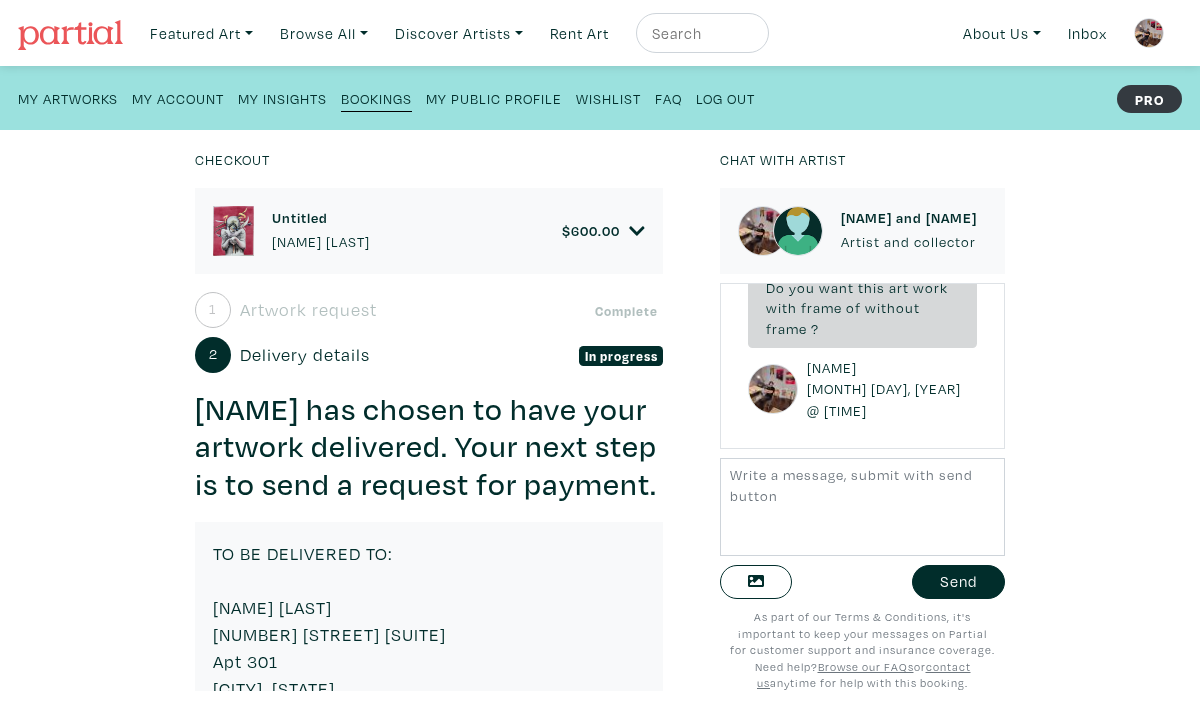 click on "Checkout
Untitled
[NAME] [LAST]
$ [PRICE]
• Painting
• Watercolour,Rutring pen and Gold leaf on paper
• [DIMENSIONS]
[NAME] [LAST]
Member since [YEAR]
[CITY],
[STATE]
Purchase
$750.00" at bounding box center [600, 424] 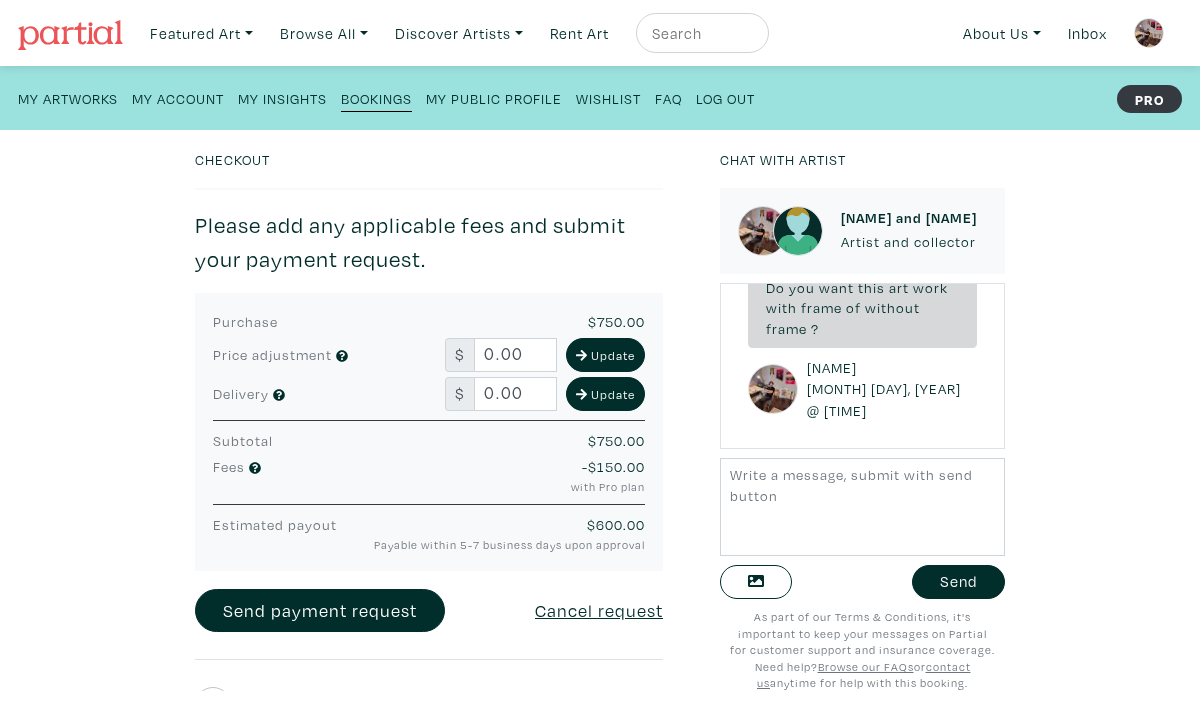 scroll, scrollTop: 514, scrollLeft: 0, axis: vertical 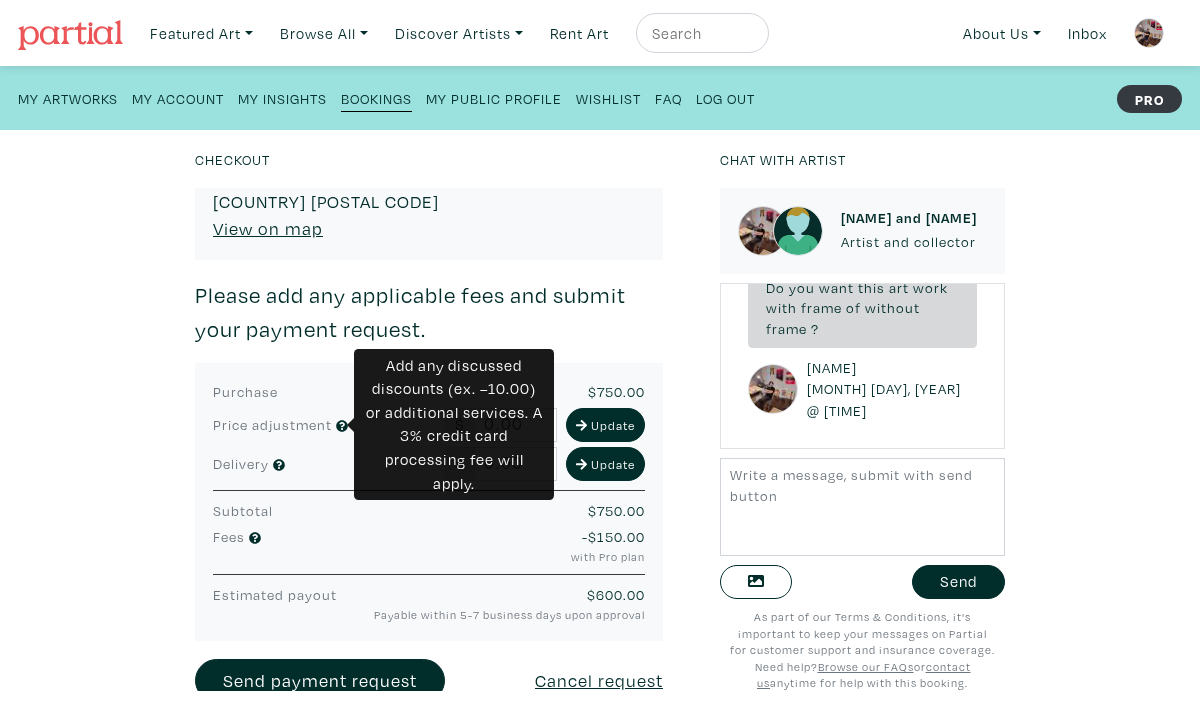 click at bounding box center (341, 425) 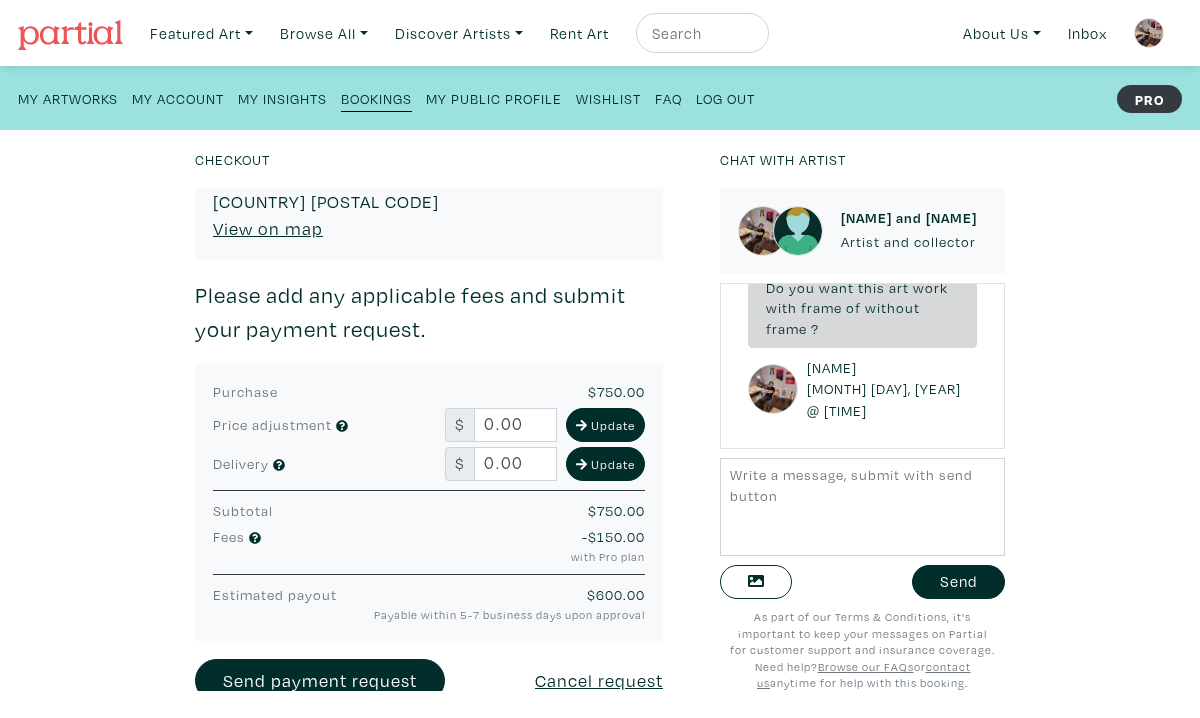 click at bounding box center [798, 231] 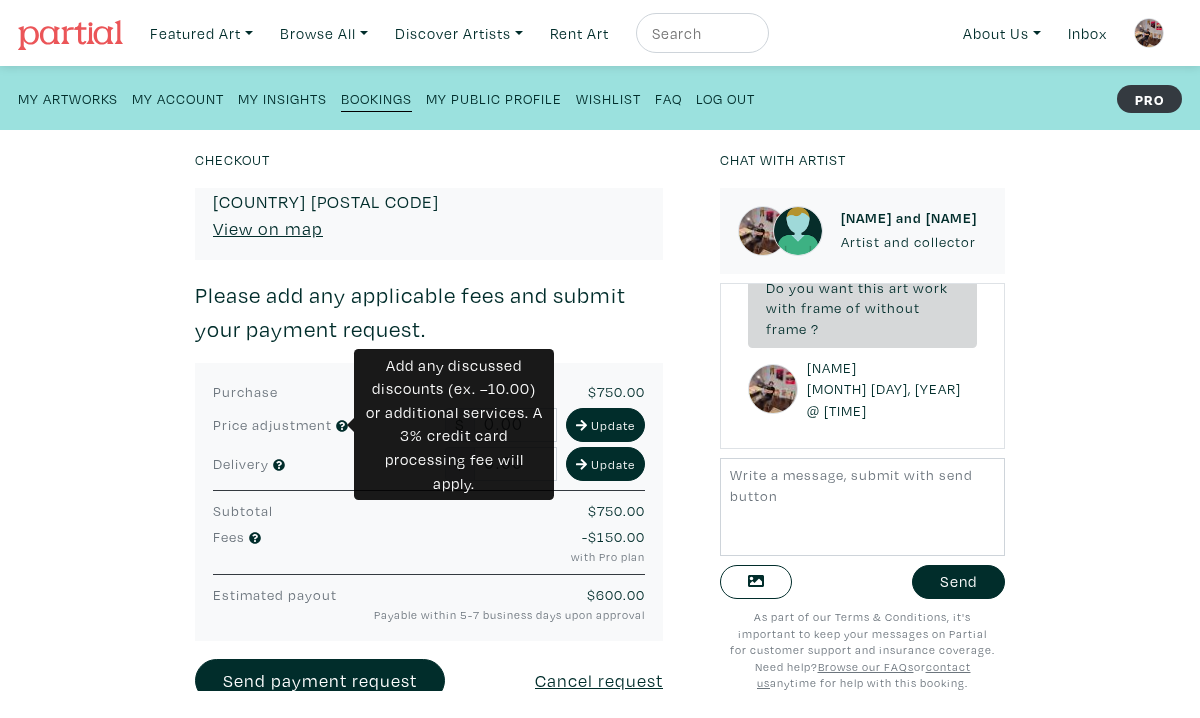 click at bounding box center [341, 425] 